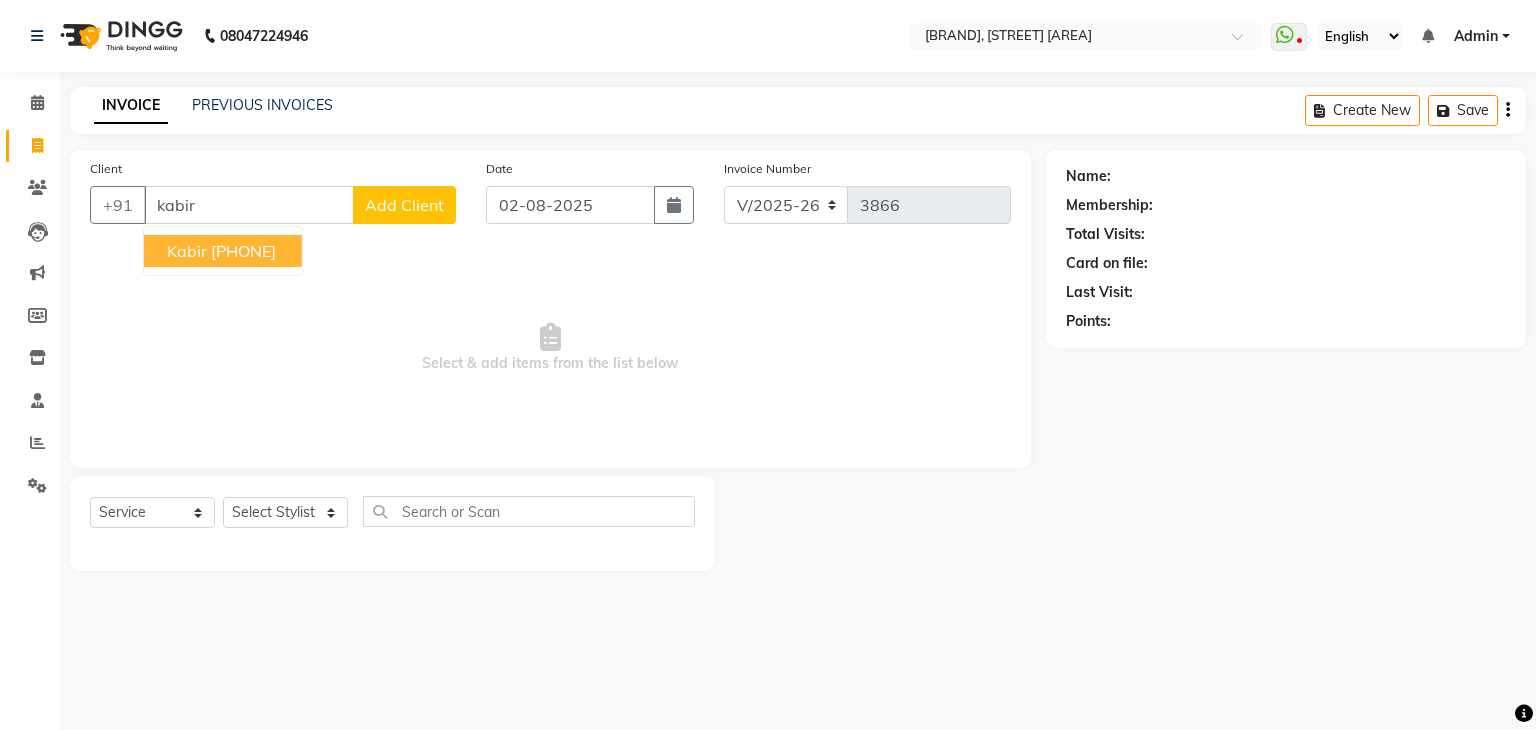 select on "6880" 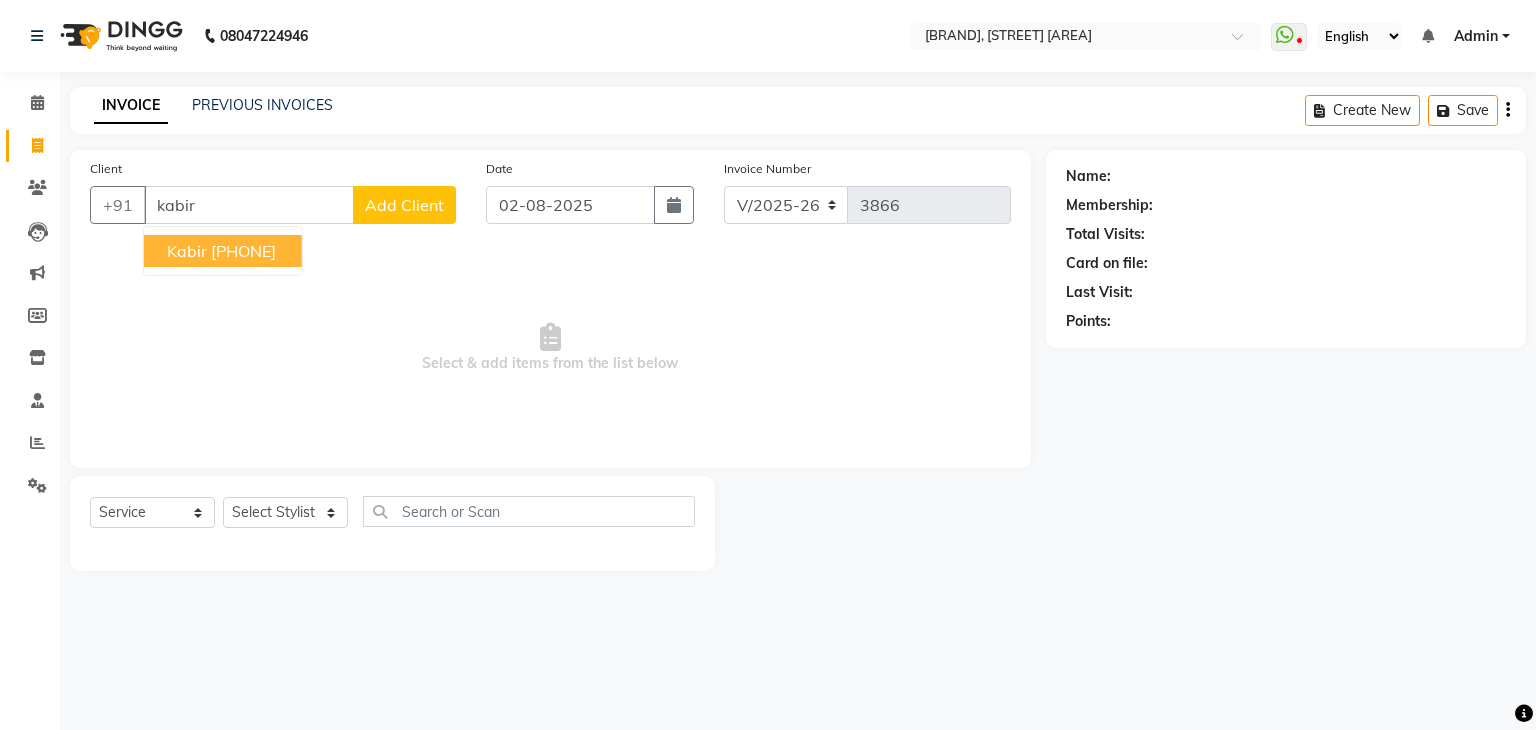 scroll, scrollTop: 0, scrollLeft: 0, axis: both 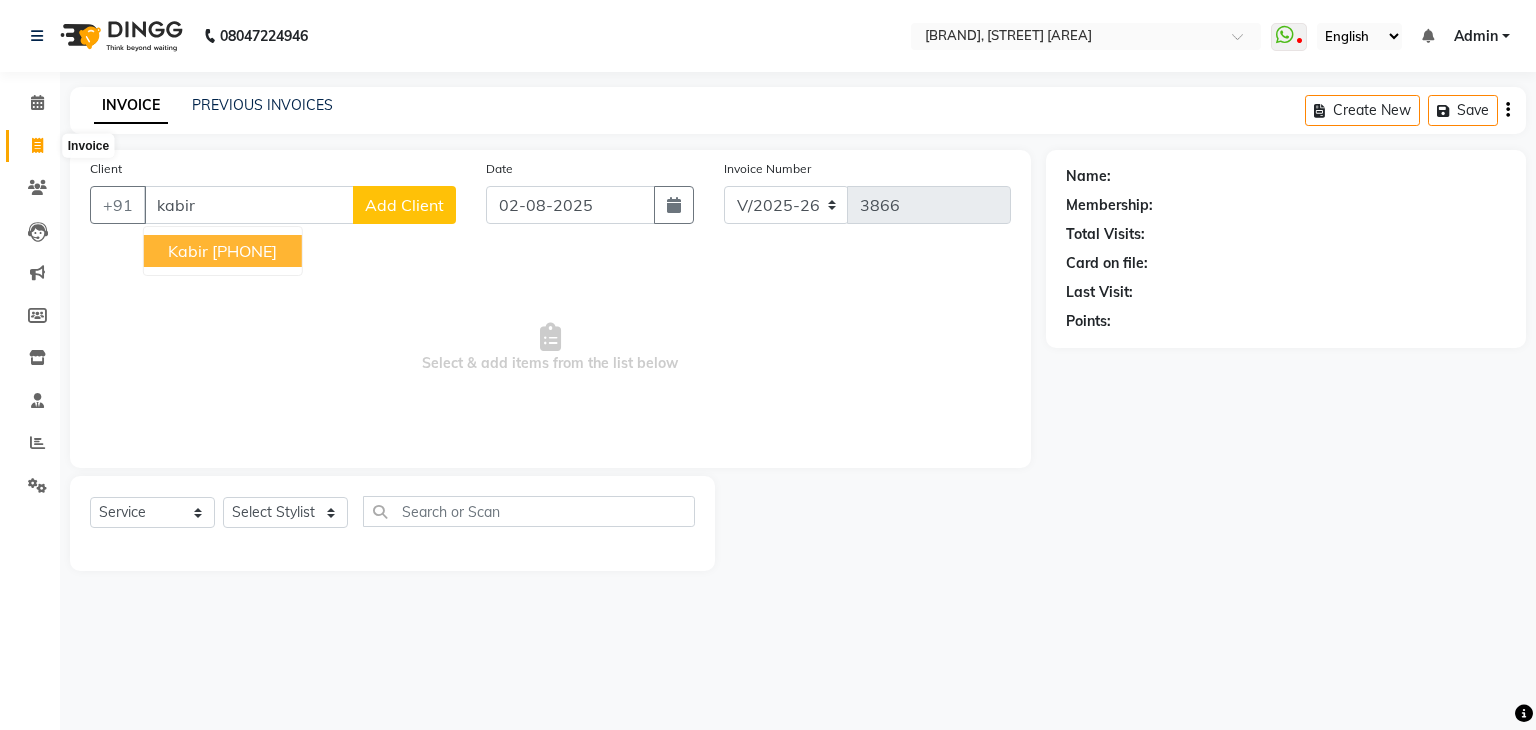 type on "kabir" 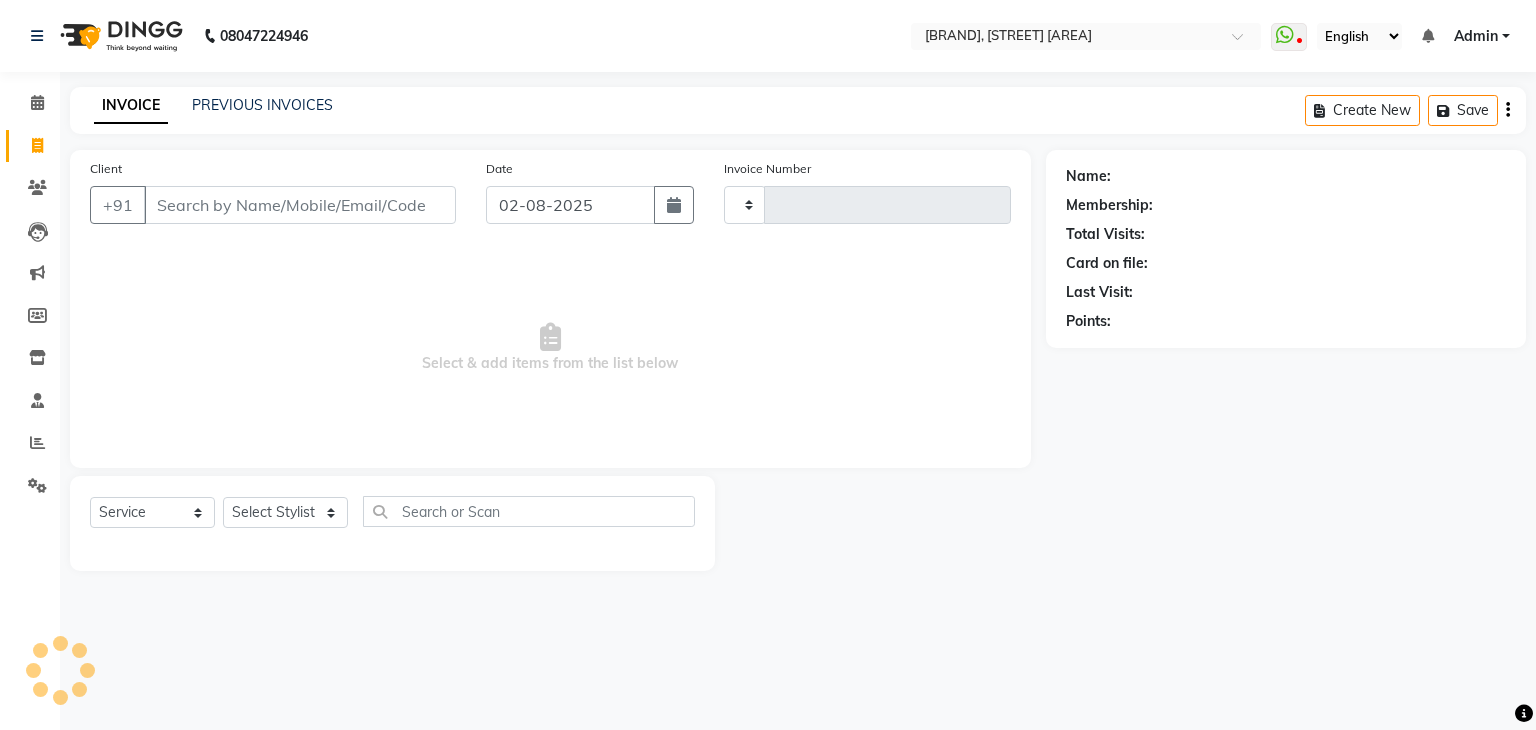 type on "3866" 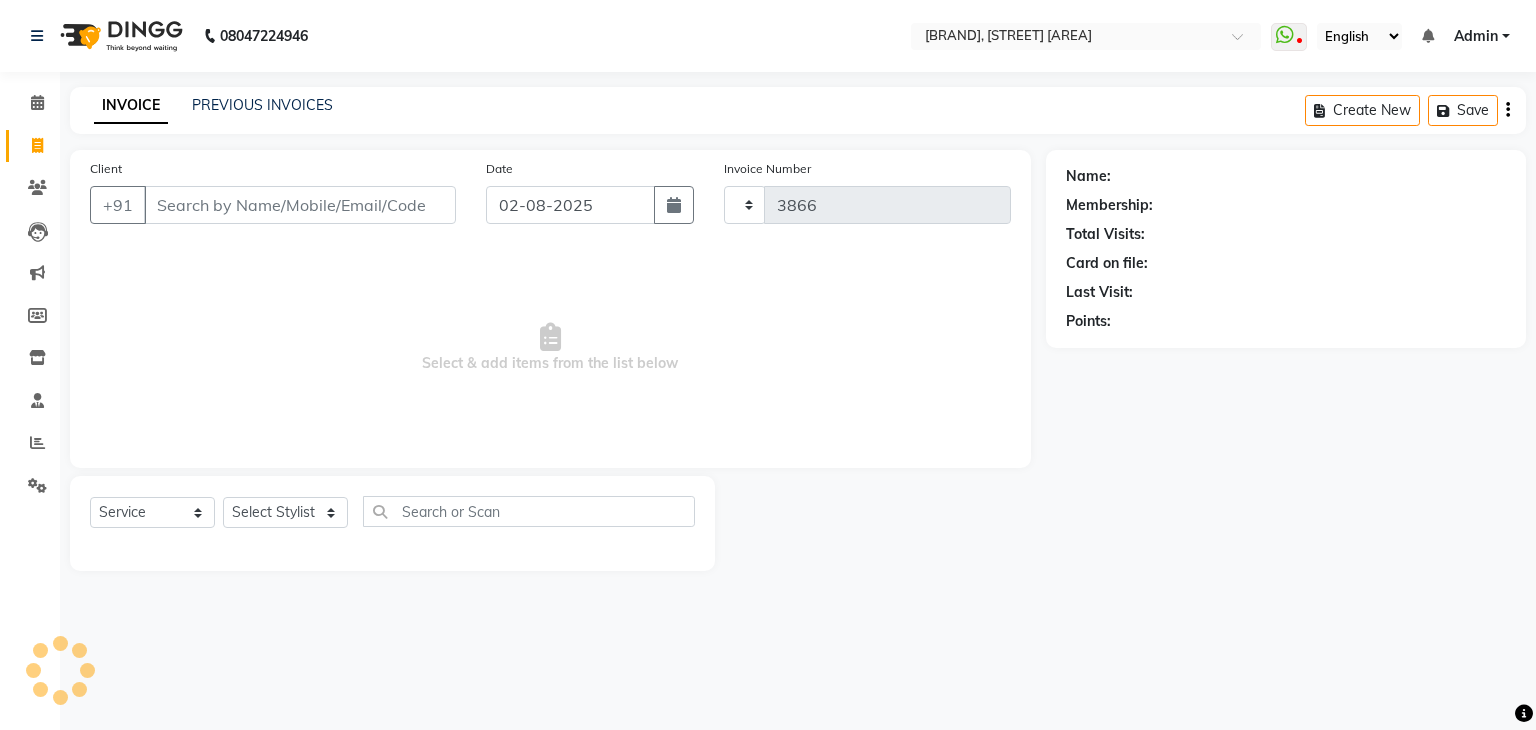select on "6880" 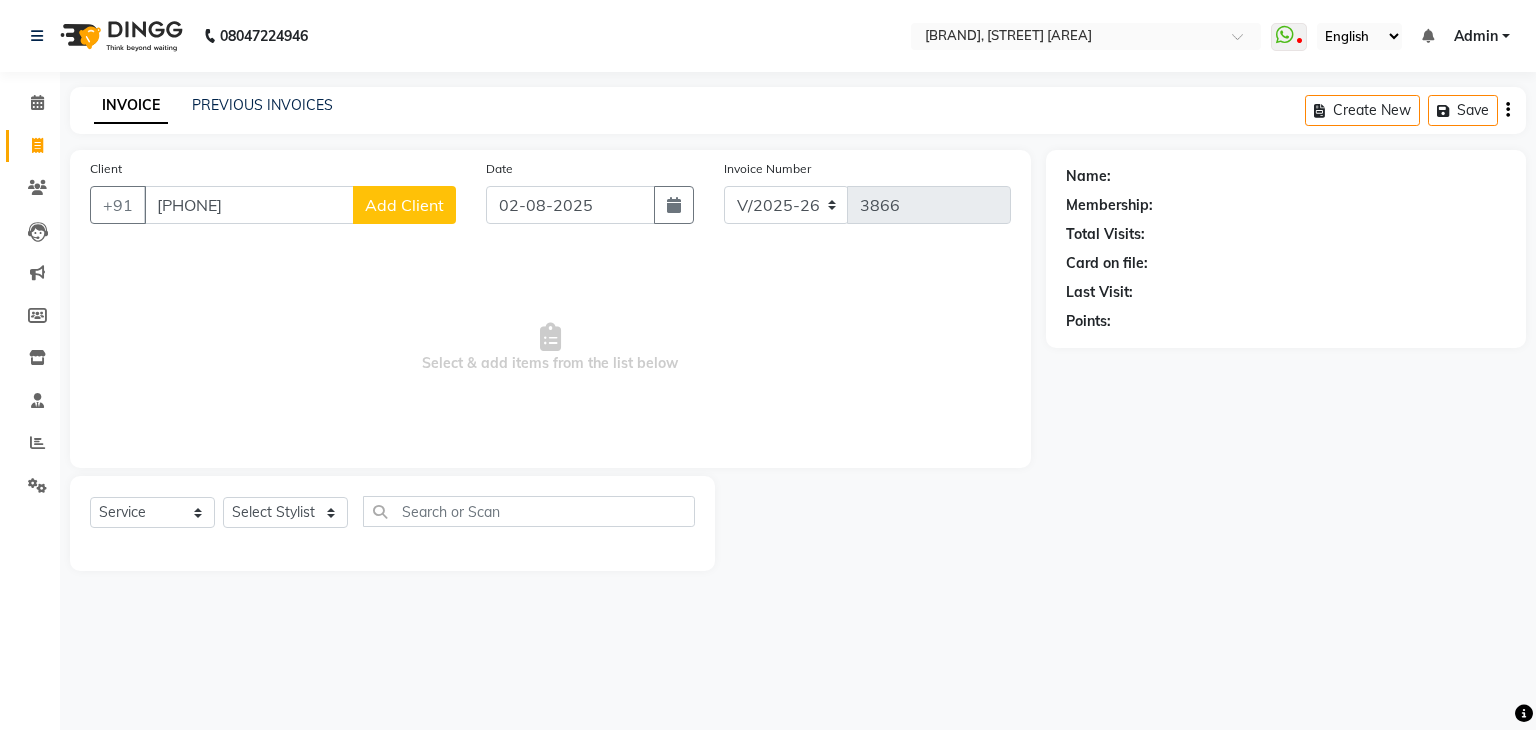 type on "[PHONE]" 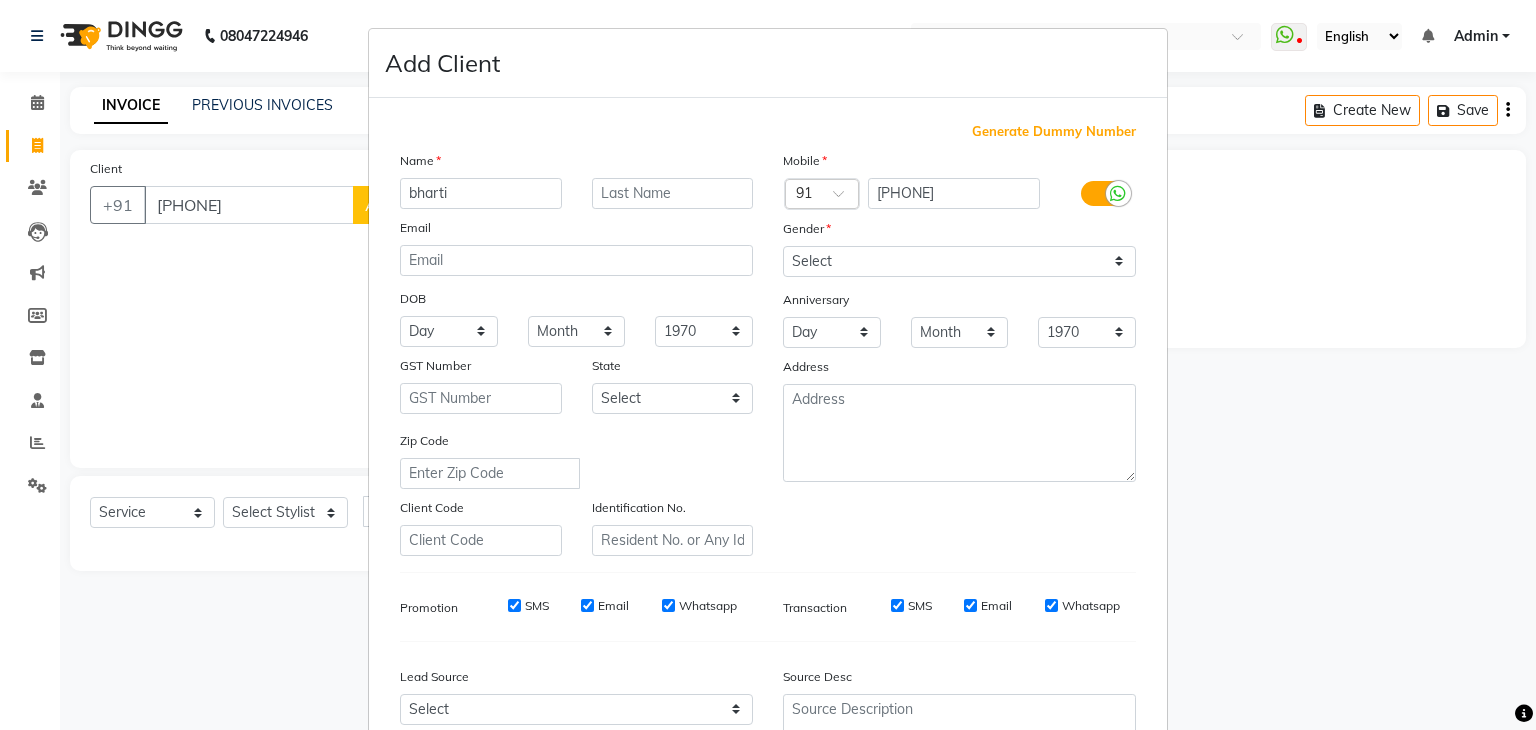 type on "bharti" 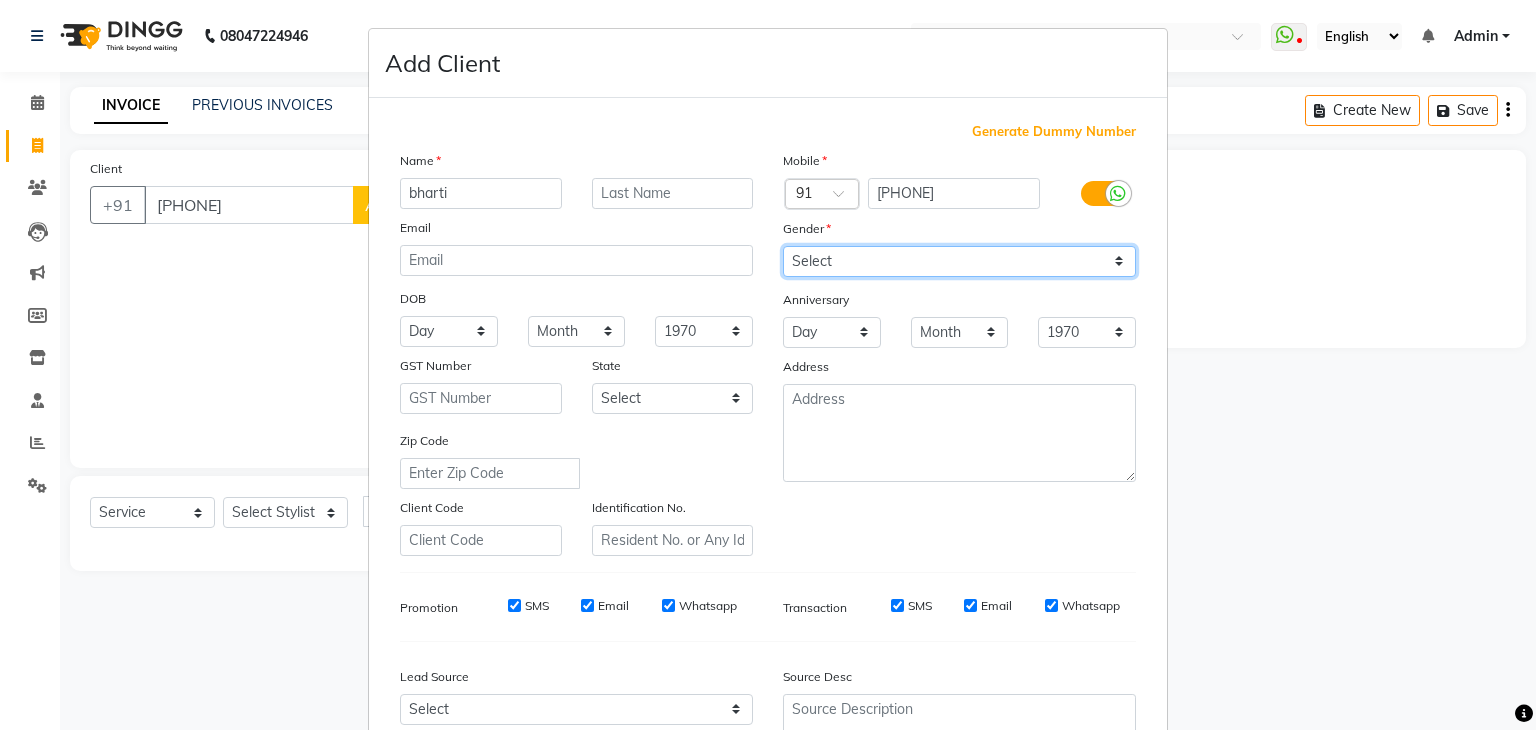 click on "Select Male Female Other Prefer Not To Say" at bounding box center (959, 261) 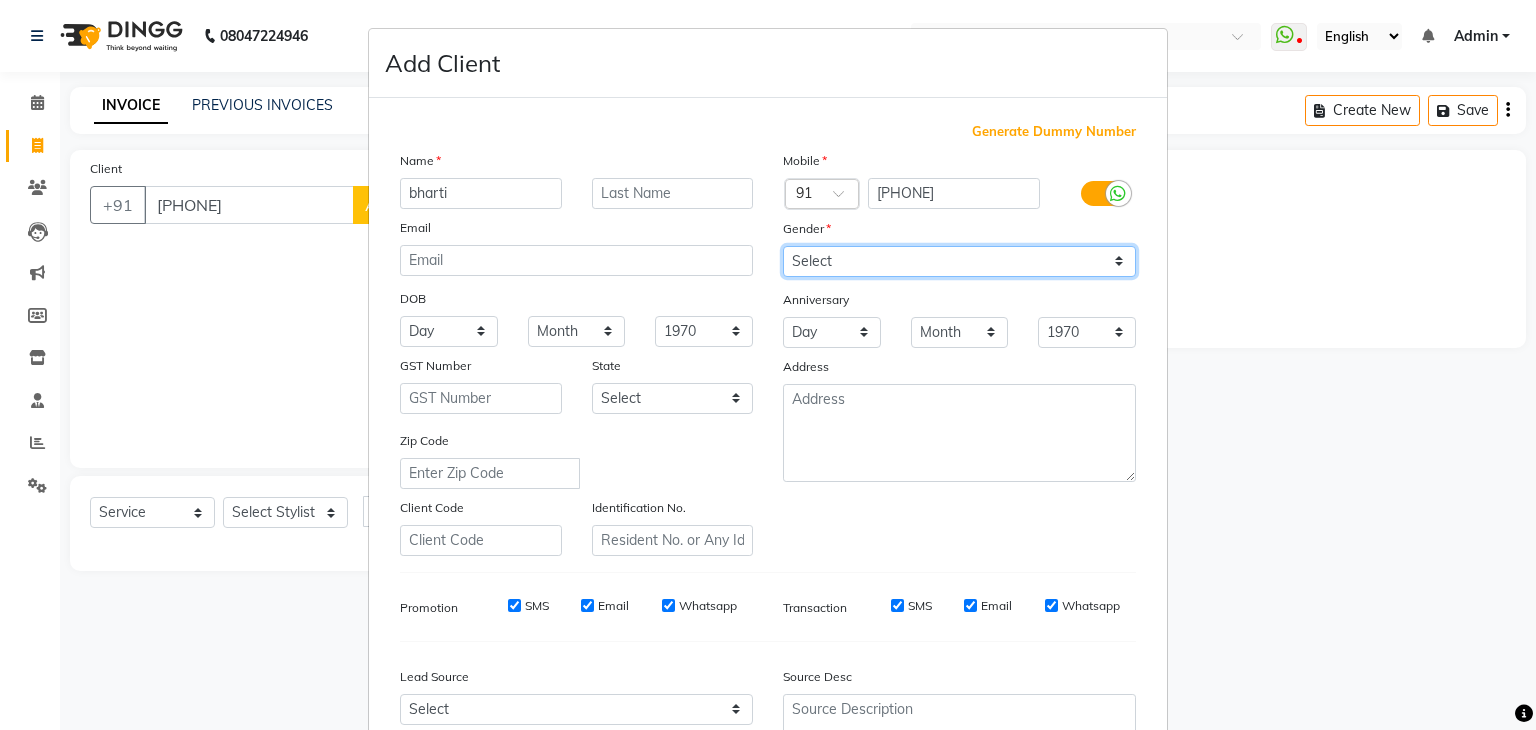 select on "female" 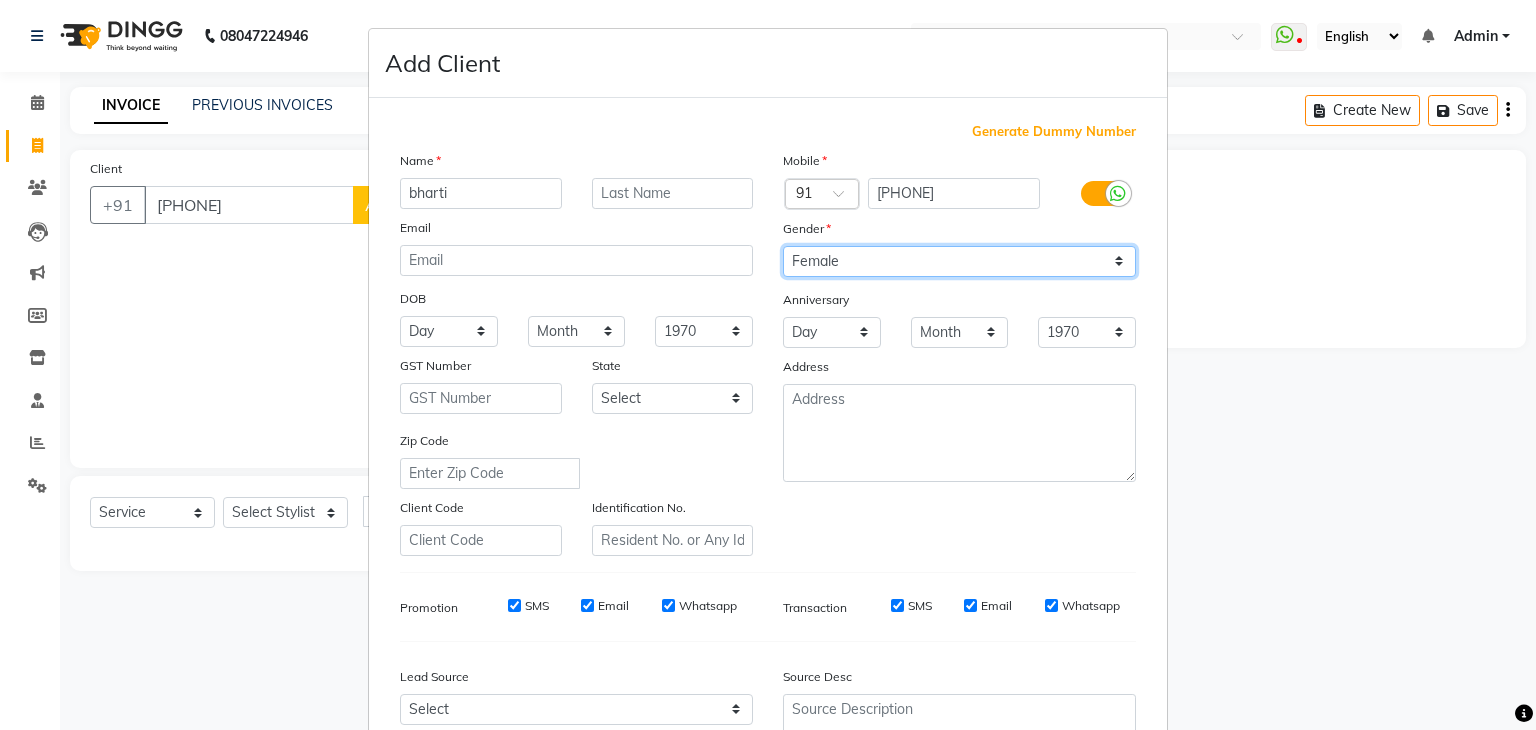 click on "Select Male Female Other Prefer Not To Say" at bounding box center (959, 261) 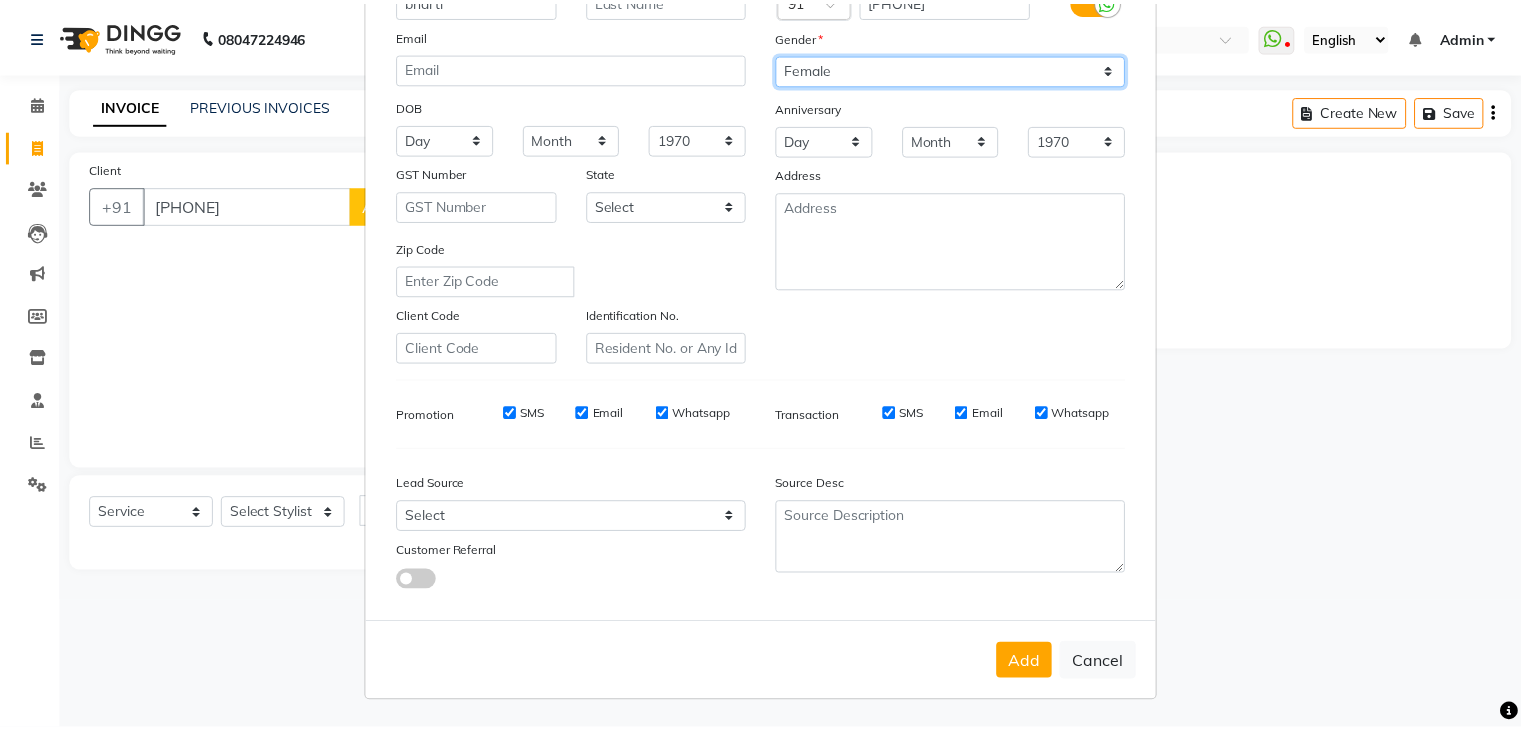 scroll, scrollTop: 202, scrollLeft: 0, axis: vertical 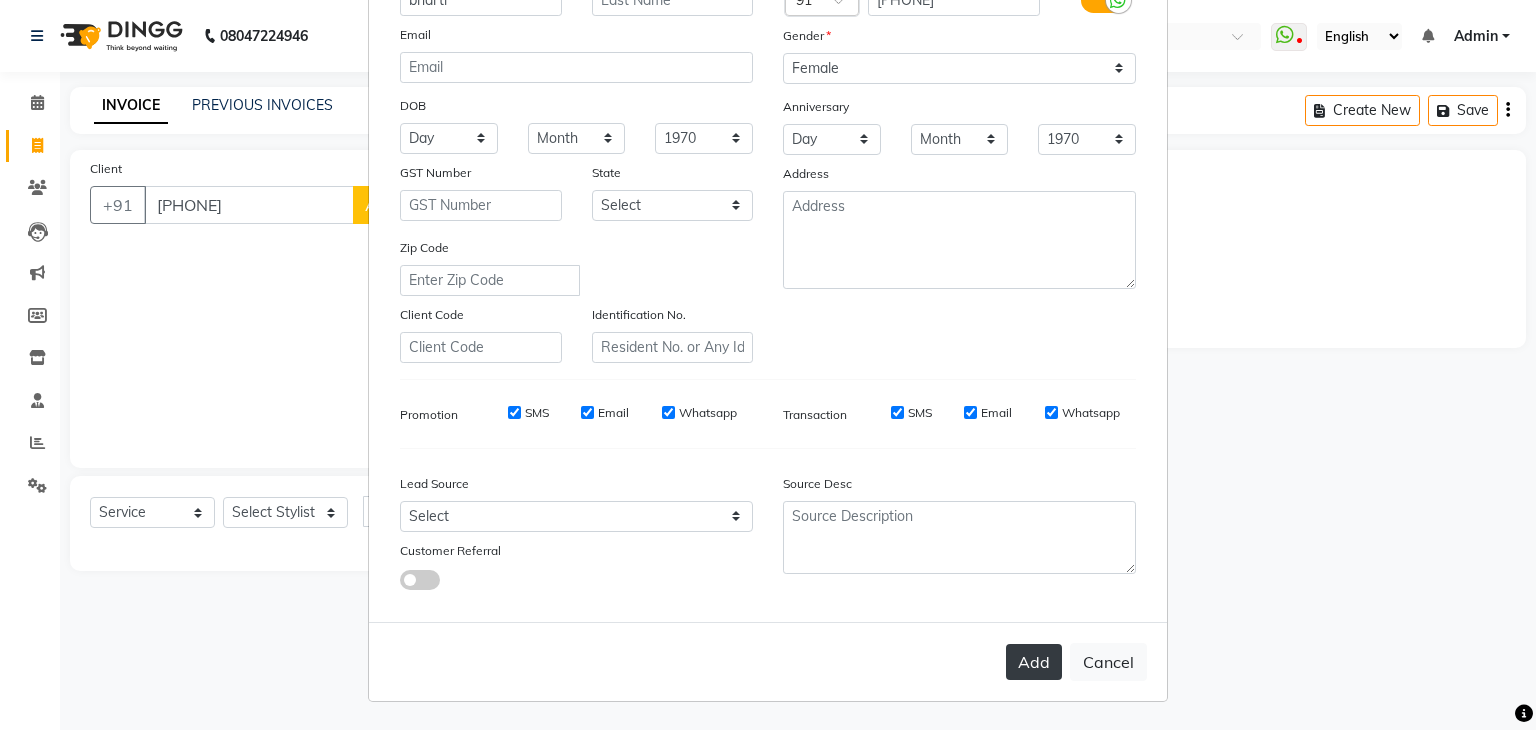 click on "Add" at bounding box center [1034, 662] 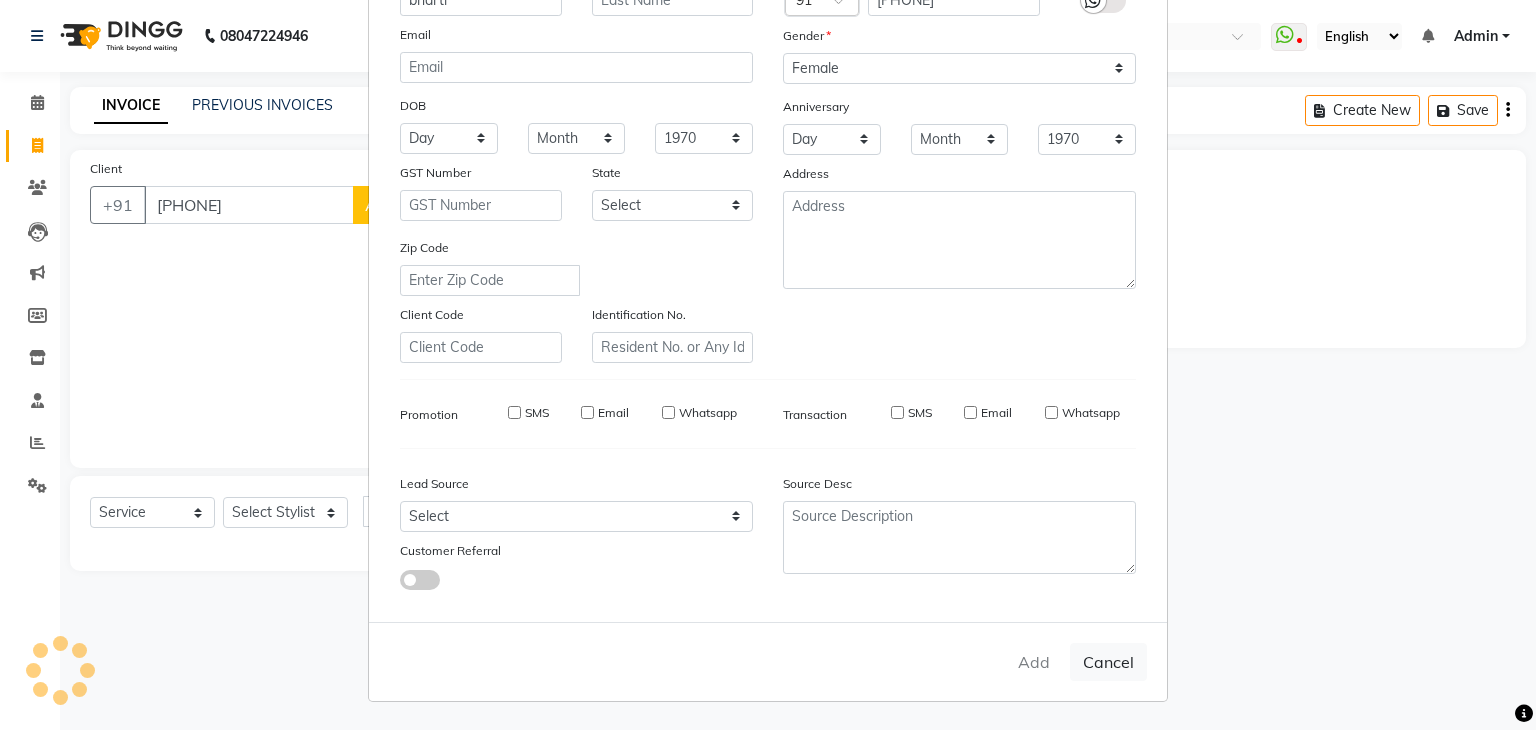 type 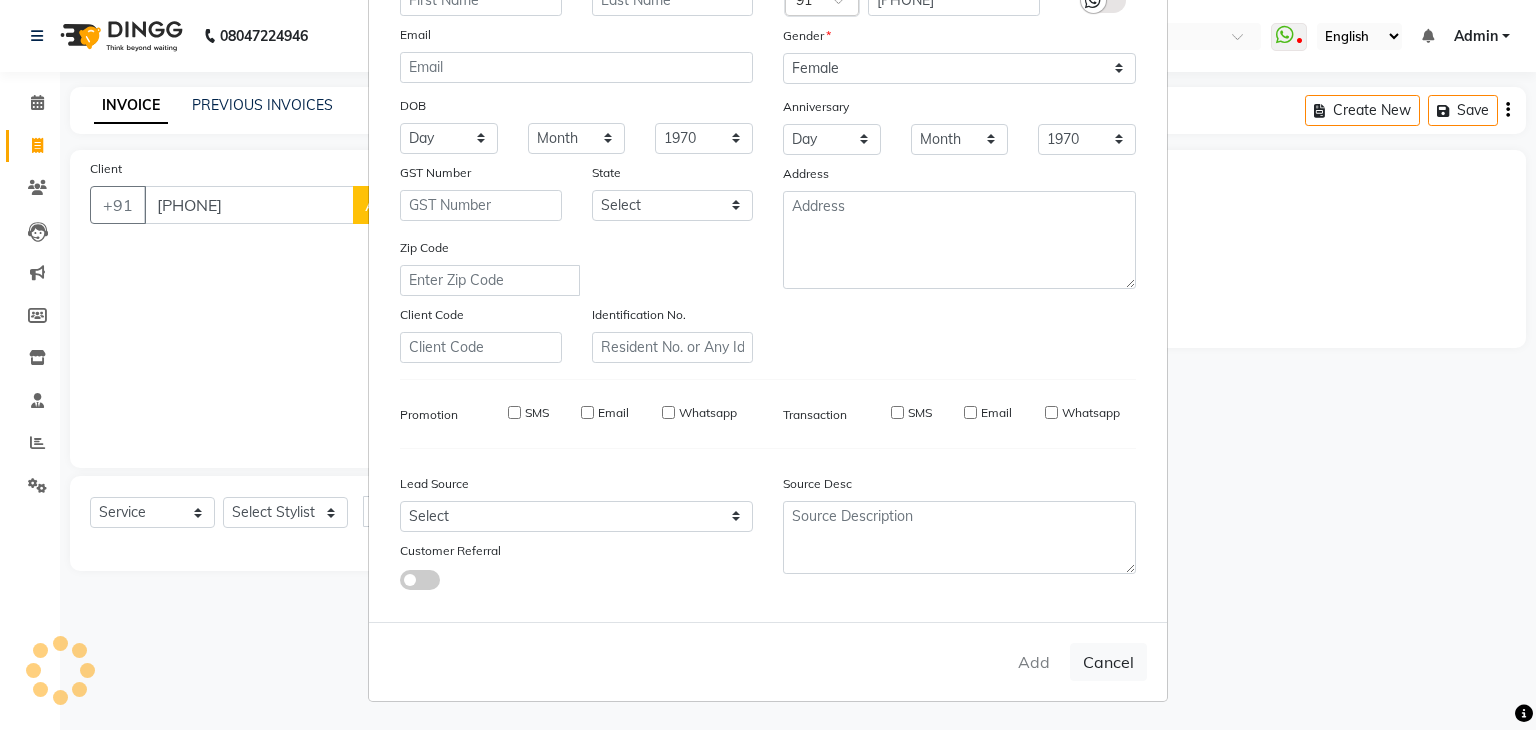 select 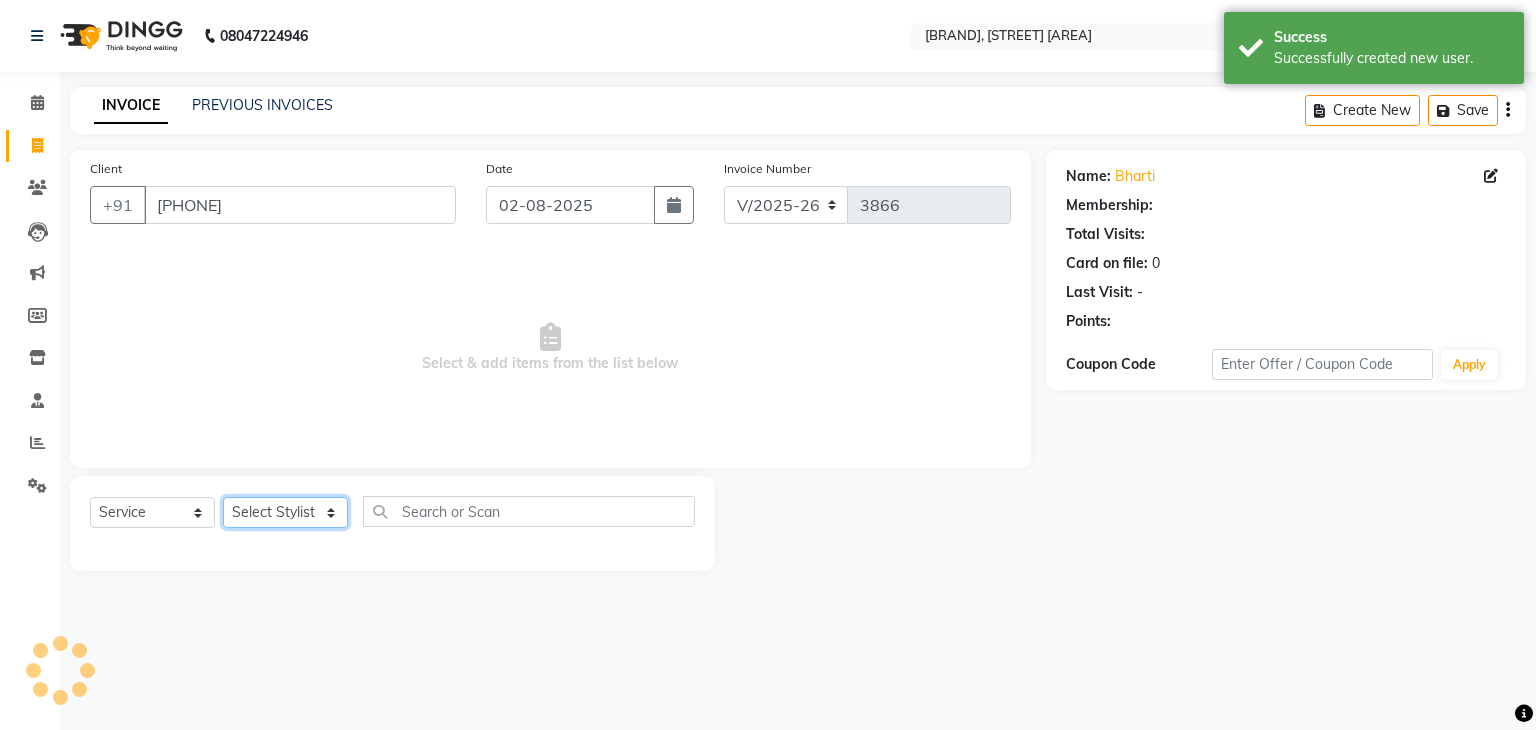 click on "Select Stylist [FIRST] [LAST] [FIRST] [LAST] [FIRST] [LAST] [FIRST] [LAST] [FIRST] [LAST] [FIRST] [LAST] [FIRST] [LAST] [FIRST] [LAST] [FIRST] [LAST] [FIRST] [LAST] [FIRST] [LAST] [FIRST] [LAST] [FIRST] [LAST] [FIRST] [LAST] [FIRST] [LAST] [FIRST] [LAST] [FIRST] [LAST] [FIRST] [LAST] [FIRST] [LAST] [FIRST] [LAST]" 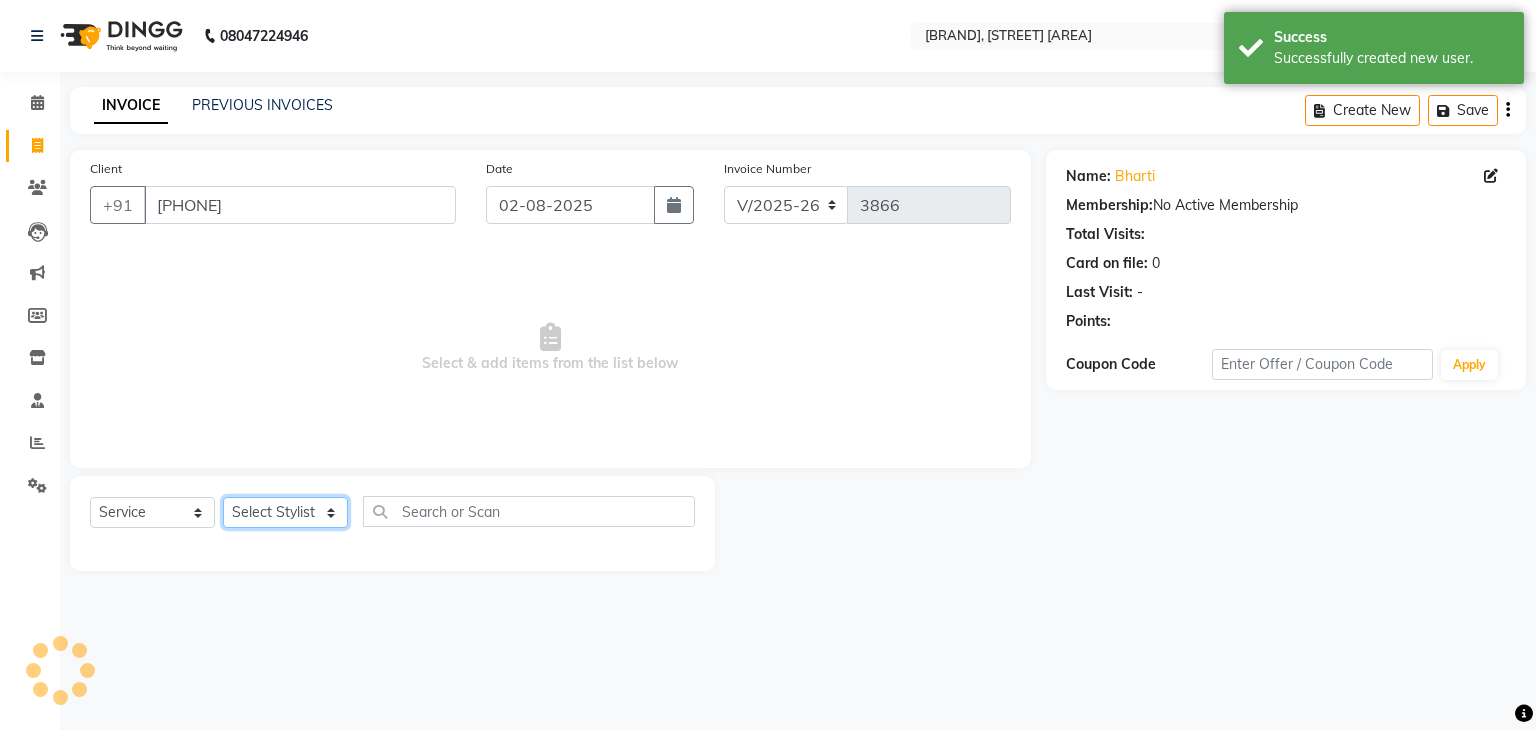 select on "86751" 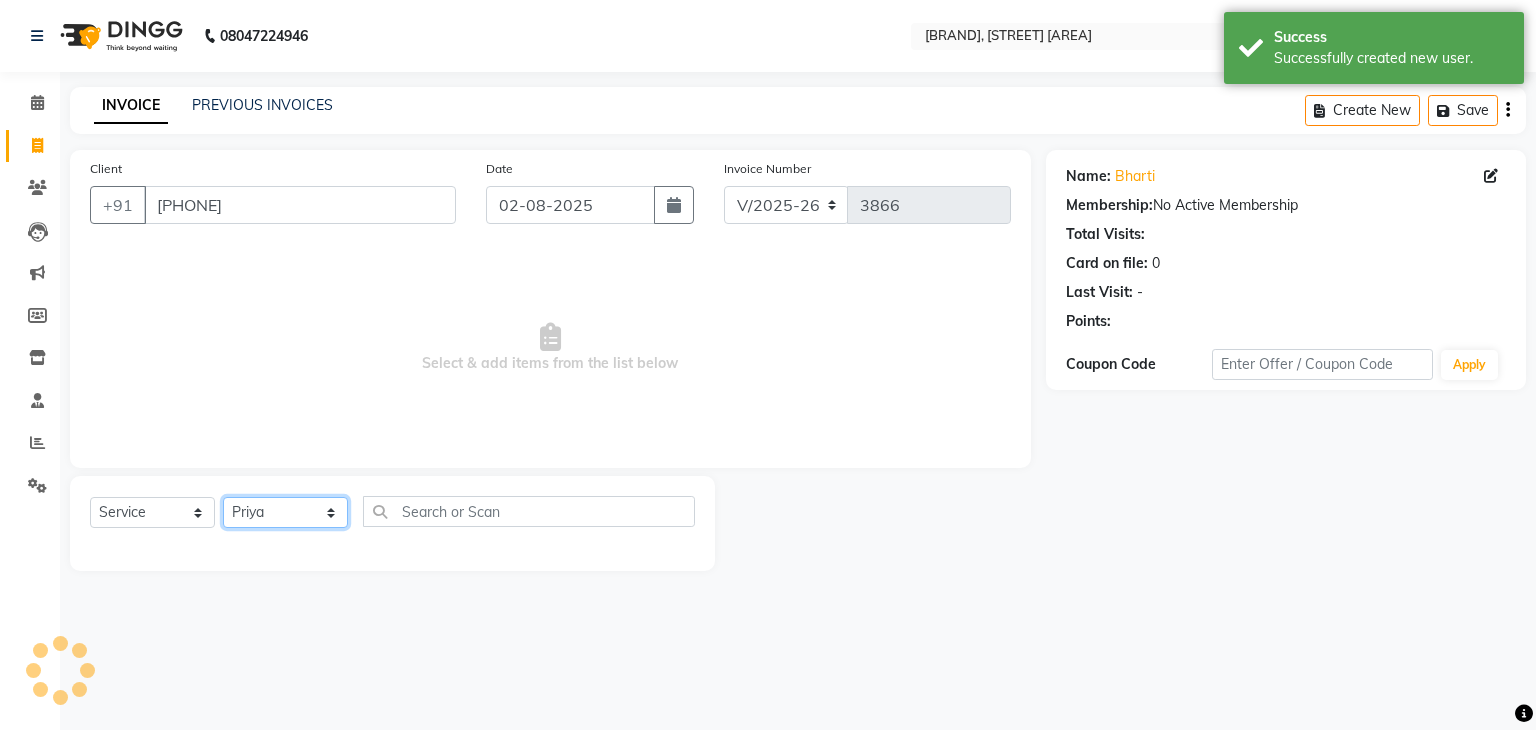 click on "Select Stylist [FIRST] [LAST] [FIRST] [LAST] [FIRST] [LAST] [FIRST] [LAST] [FIRST] [LAST] [FIRST] [LAST] [FIRST] [LAST] [FIRST] [LAST] [FIRST] [LAST] [FIRST] [LAST] [FIRST] [LAST] [FIRST] [LAST] [FIRST] [LAST] [FIRST] [LAST] [FIRST] [LAST] [FIRST] [LAST] [FIRST] [LAST] [FIRST] [LAST] [FIRST] [LAST] [FIRST] [LAST]" 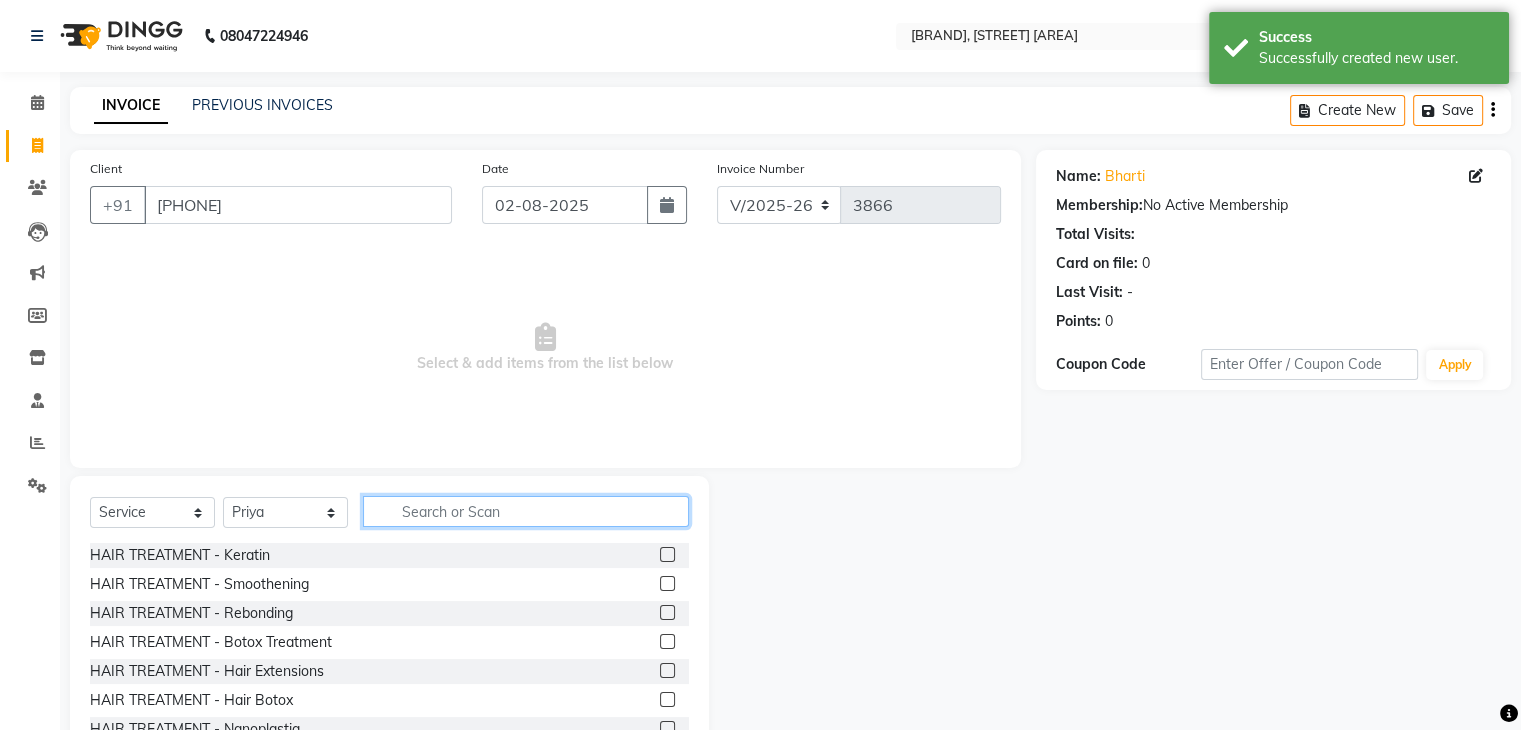 click 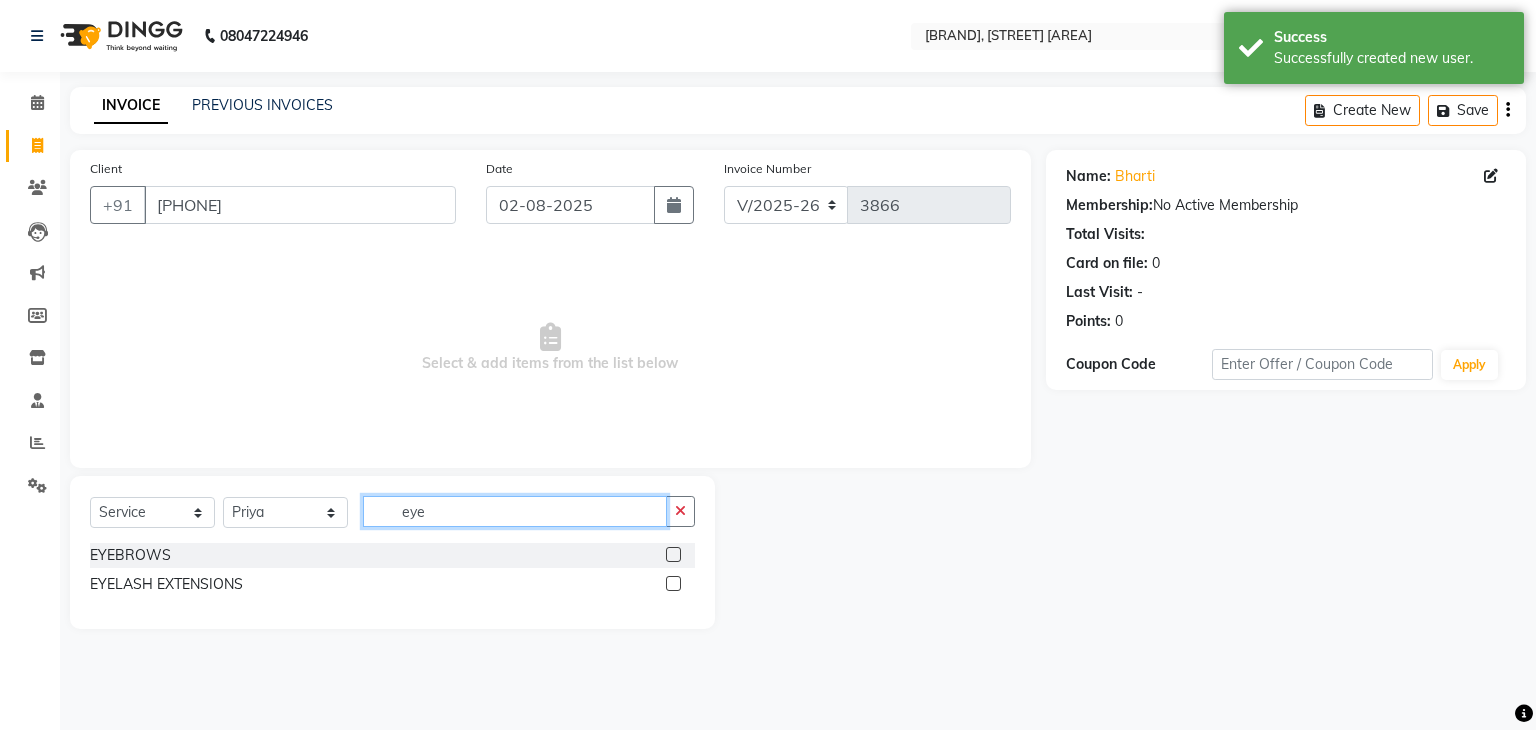 type on "eye" 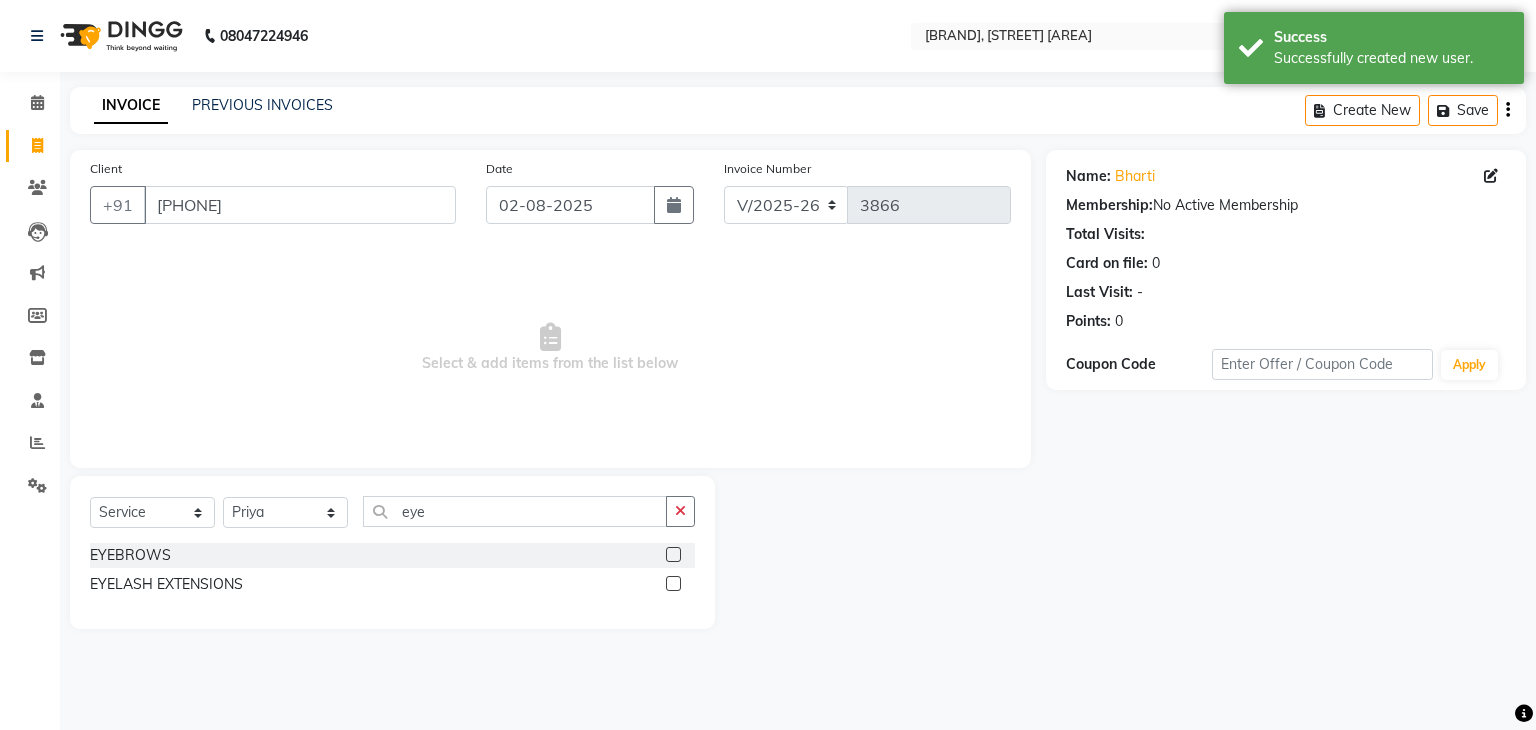 click 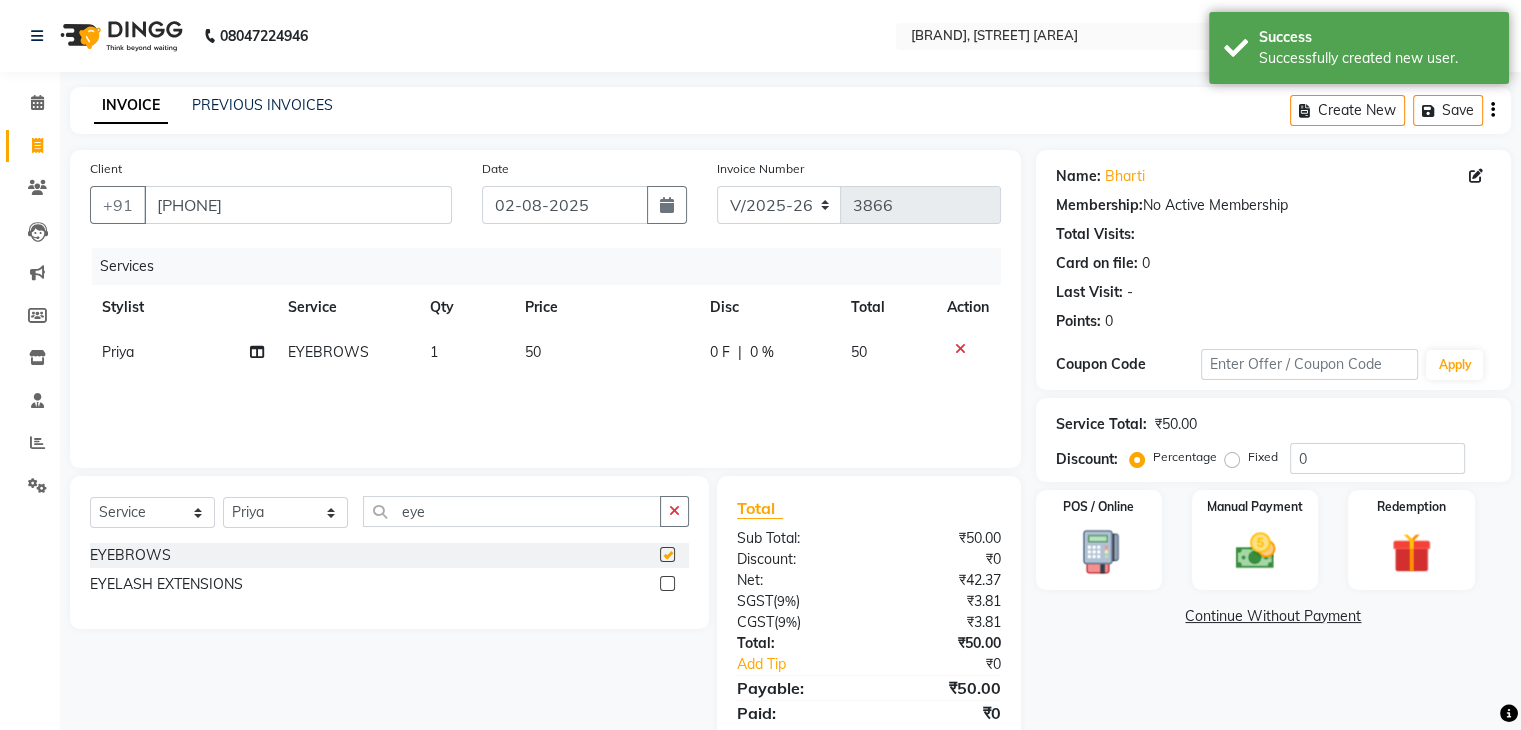 checkbox on "false" 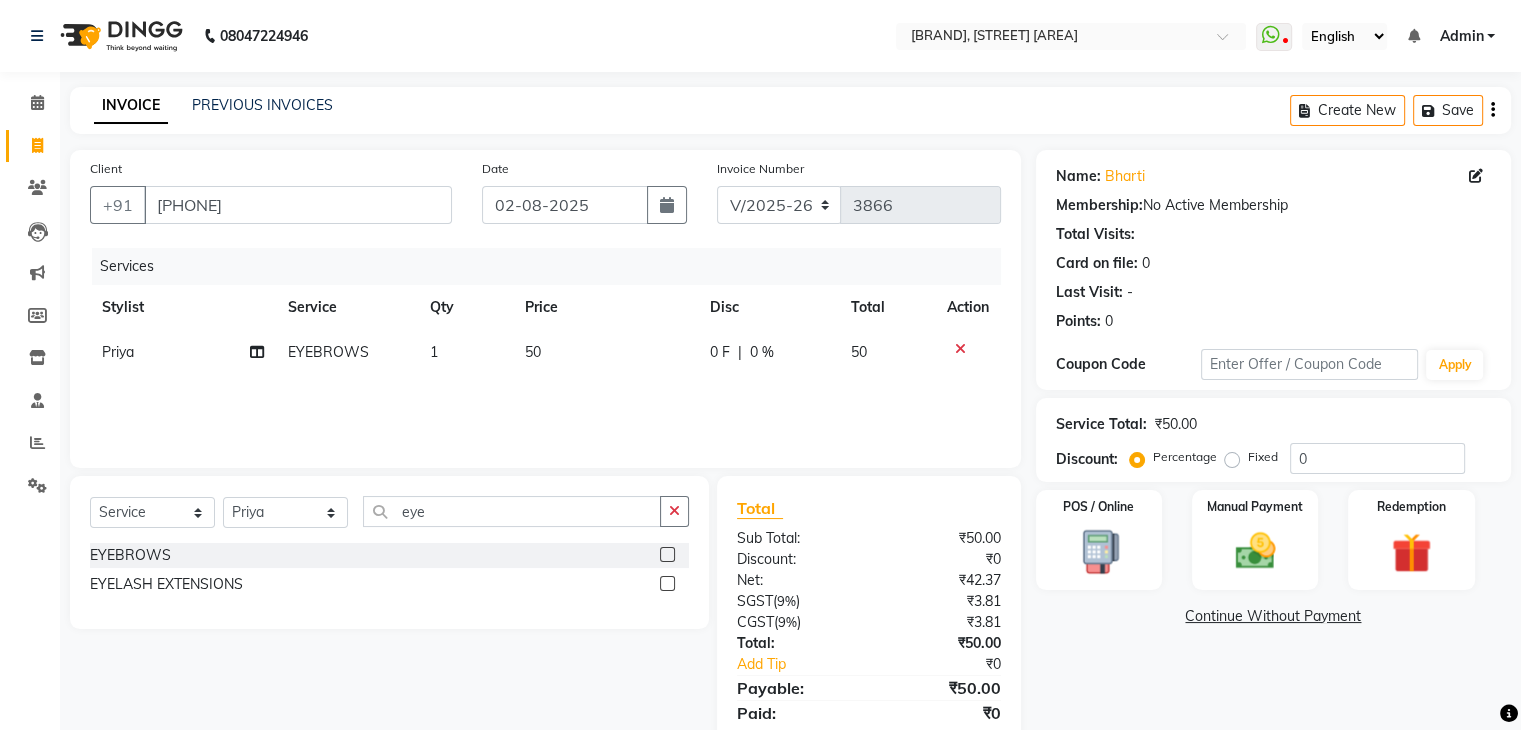 click on "50" 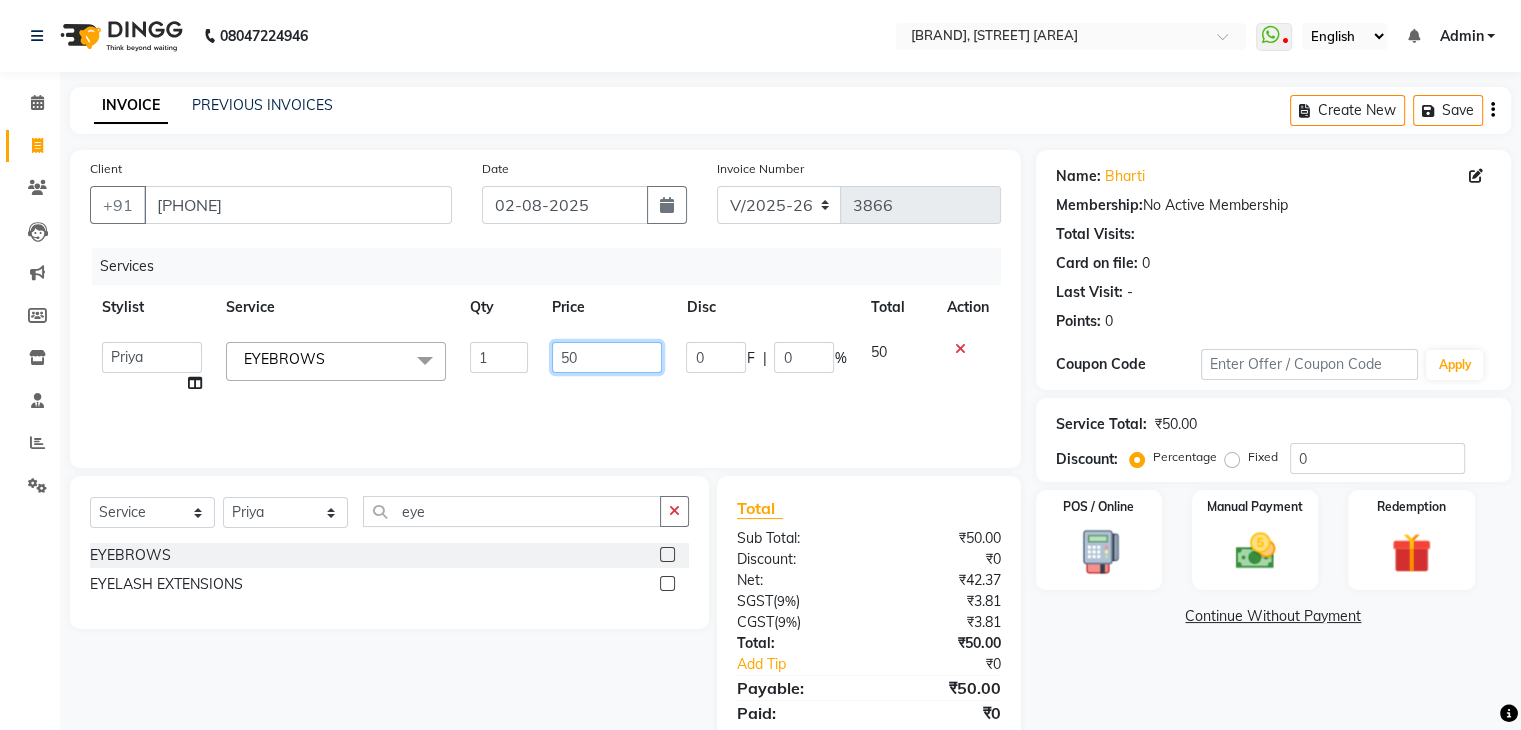 click on "50" 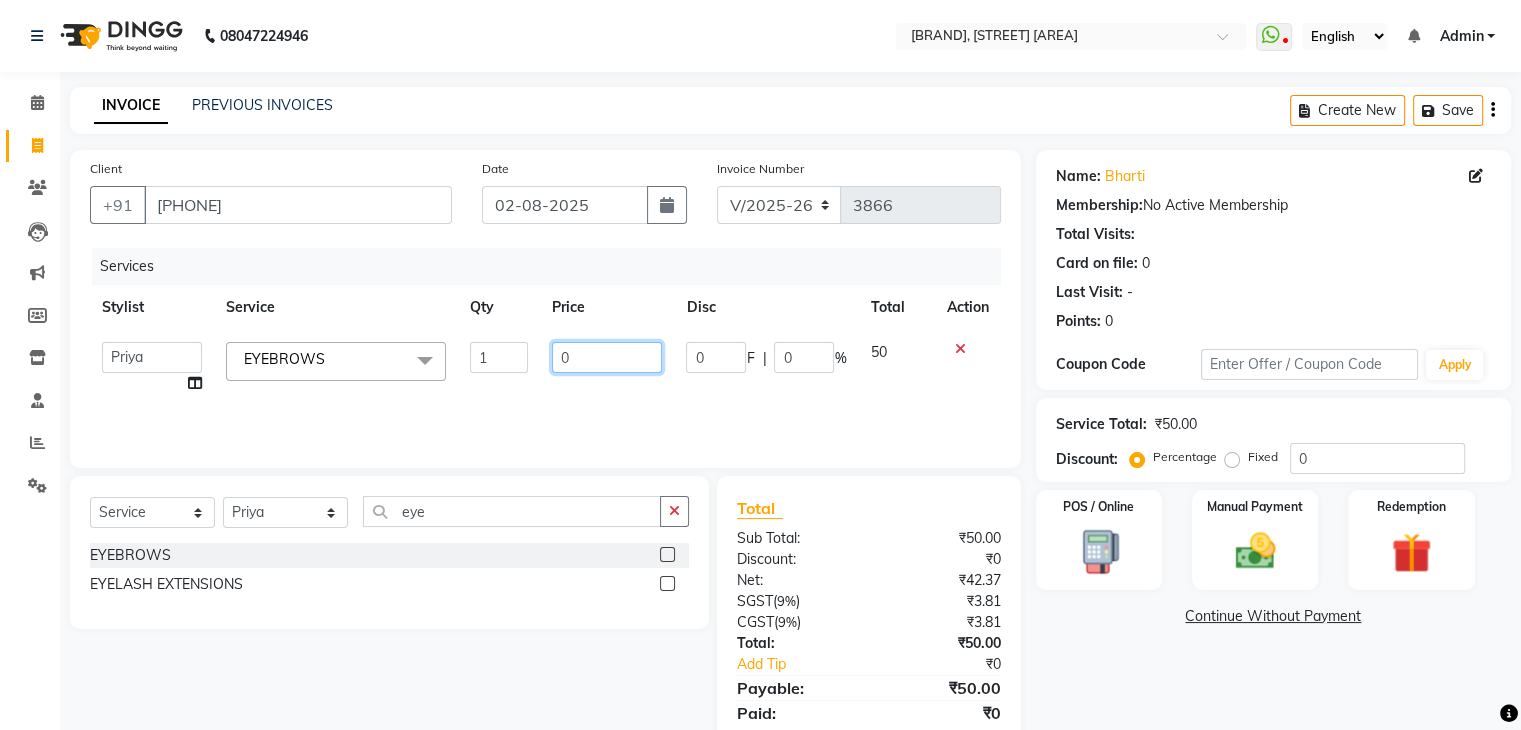 type on "70" 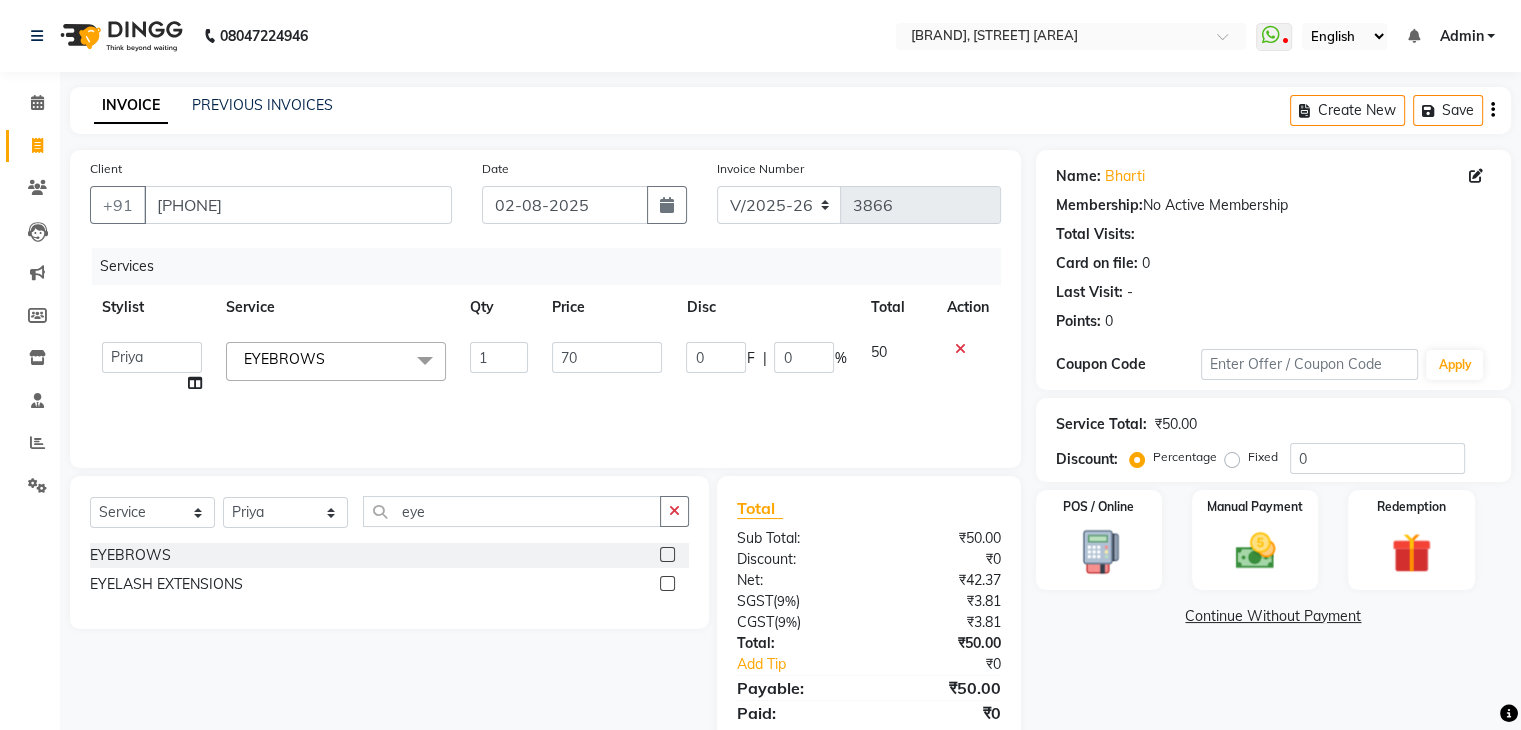 click on "Services Stylist Service Qty Price Disc Total Action  [FIRST] [LAST]   [FIRST] [LAST]   [FIRST] [LAST]   [FIRST]   [FIRST]   [FIRST] [LAST]   [FIRST] [LAST]   [FIRST]   [FIRST] [LAST]   [FIRST] [LAST]   [FIRST]   [FIRST] [LAST]   [FIRST]   [FIRST]   [FIRST]   [FIRST]   [FIRST]   [FIRST] [LAST]   [FIRST]  EYEBROWS  x HAIR TREATMENT - Keratin HAIR TREATMENT - Smoothening HAIR TREATMENT - Rebonding HAIR TREATMENT - Hair Botox HAIR TREATMENT - Hair Extensions HAIR TREATMENT - Hair Botox HAIR TREATMENT - Nanoplastia RELAXING PERMING MEN HAIR CARE - Hair Cut MEN HAIR CARE - Hair Wash MEN HAIR CARE - Beard CLEAN UP - Fruit Clean Up CLEAN UP - Lemon Clean Up CLEAN UP - Vedic Line Clean Up CLEAN UP - Melow Clean Up CLEAN UP - Cheryl’s actiblend CLEAN UP - O3+ whitening CLEAN UP - VLCC CLEAN UP - Astaberry CLEAN UP - Ayurvedic CLEAN UP - D-tan cleanup CLEAN UP - Organic pro MEN - Face Massage MEN- O3+ Face Massage PEDICURE - Normal MANICURE / PEDICURE - Deluxe MANICURE / PEDICURE - Premium MANICURE/PEDICURE- O3+ MANICURE/PEDICURE - OXY" 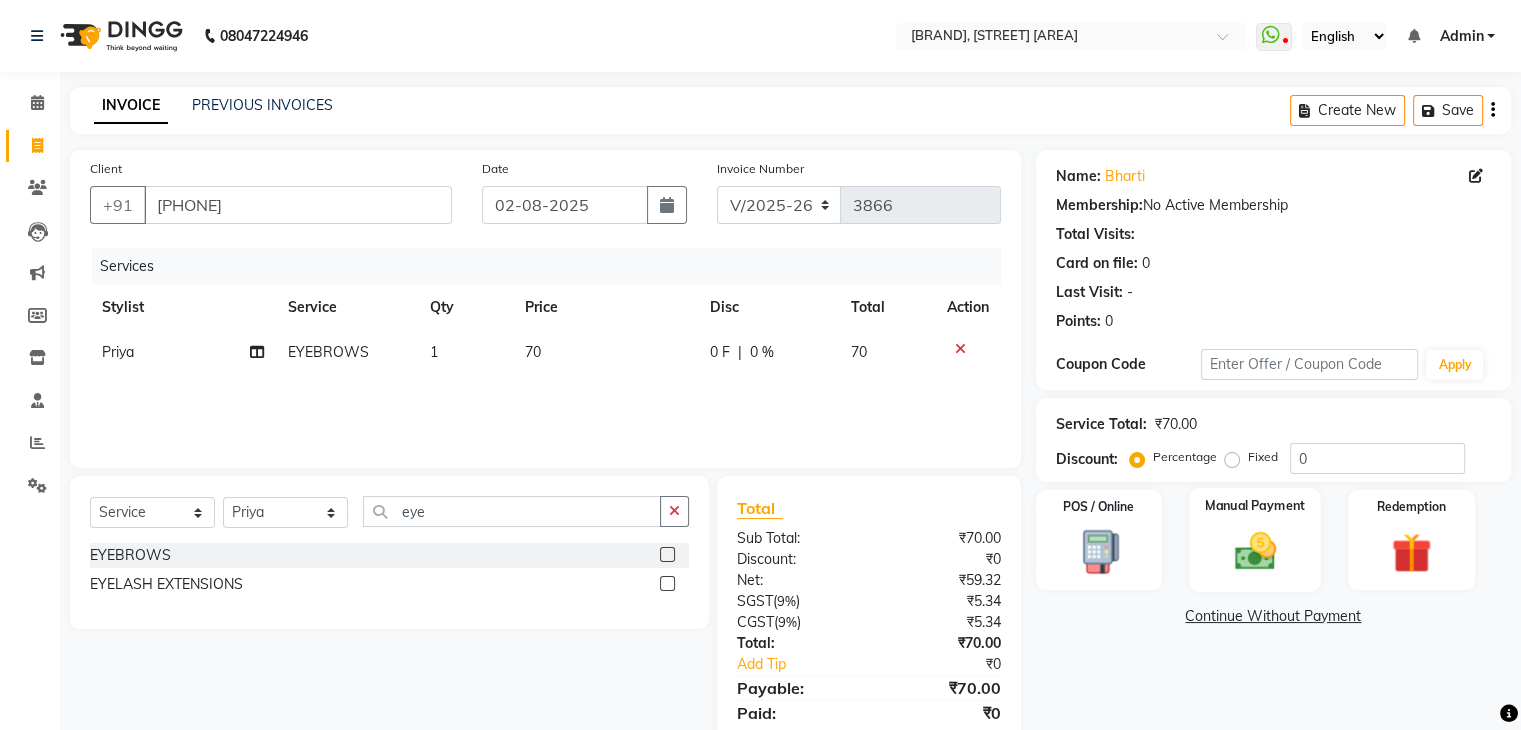click on "Manual Payment" 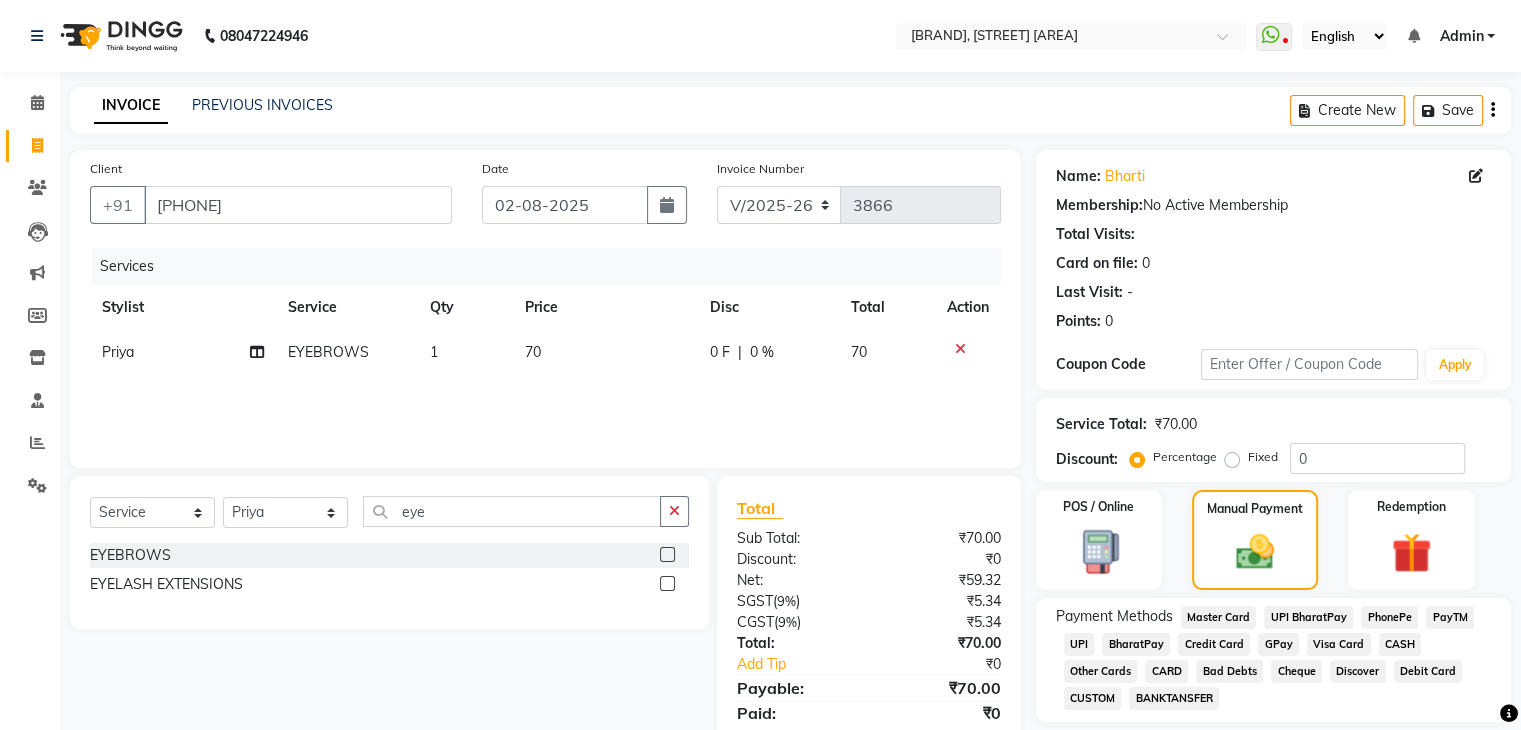 click on "CASH" 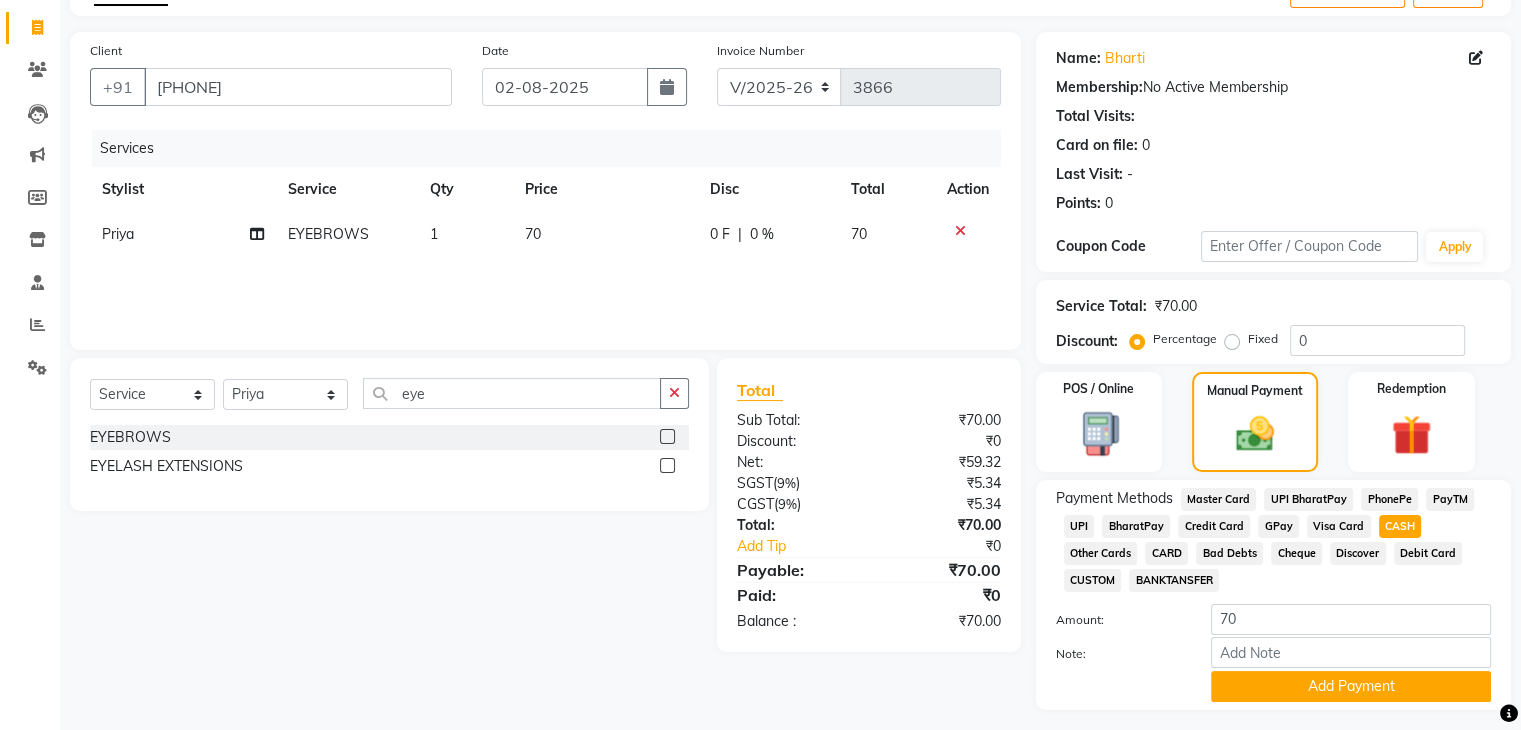 scroll, scrollTop: 120, scrollLeft: 0, axis: vertical 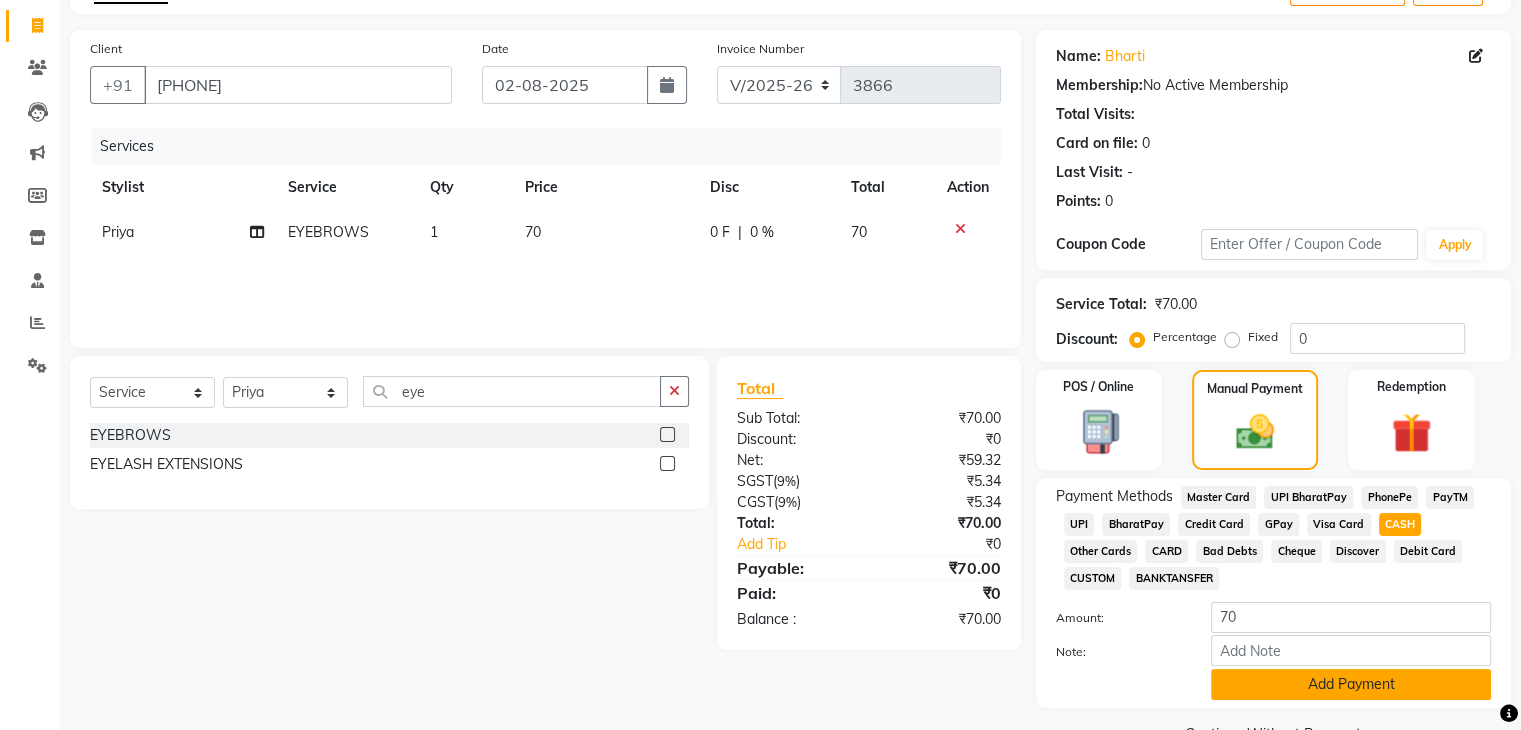 click on "Add Payment" 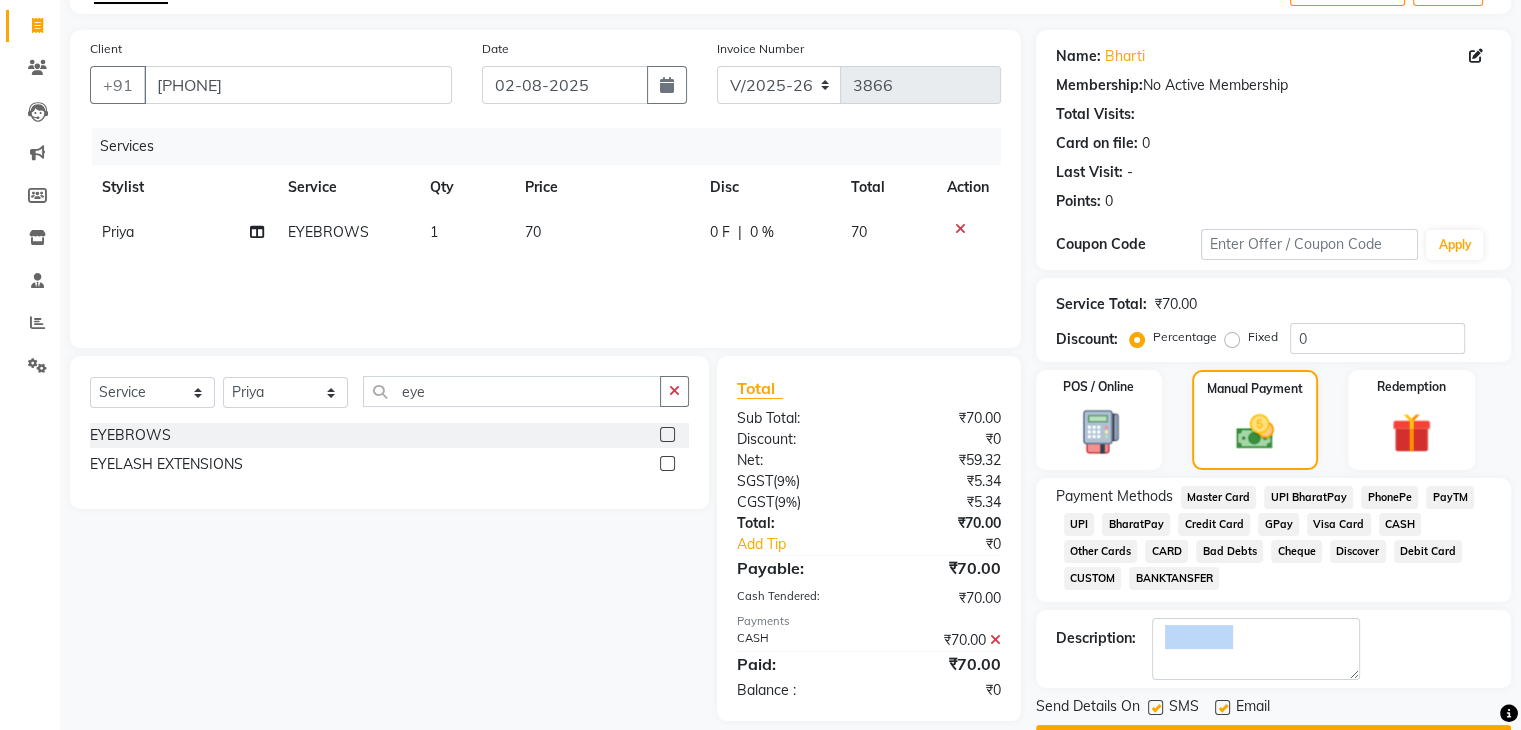 click on "Description:" 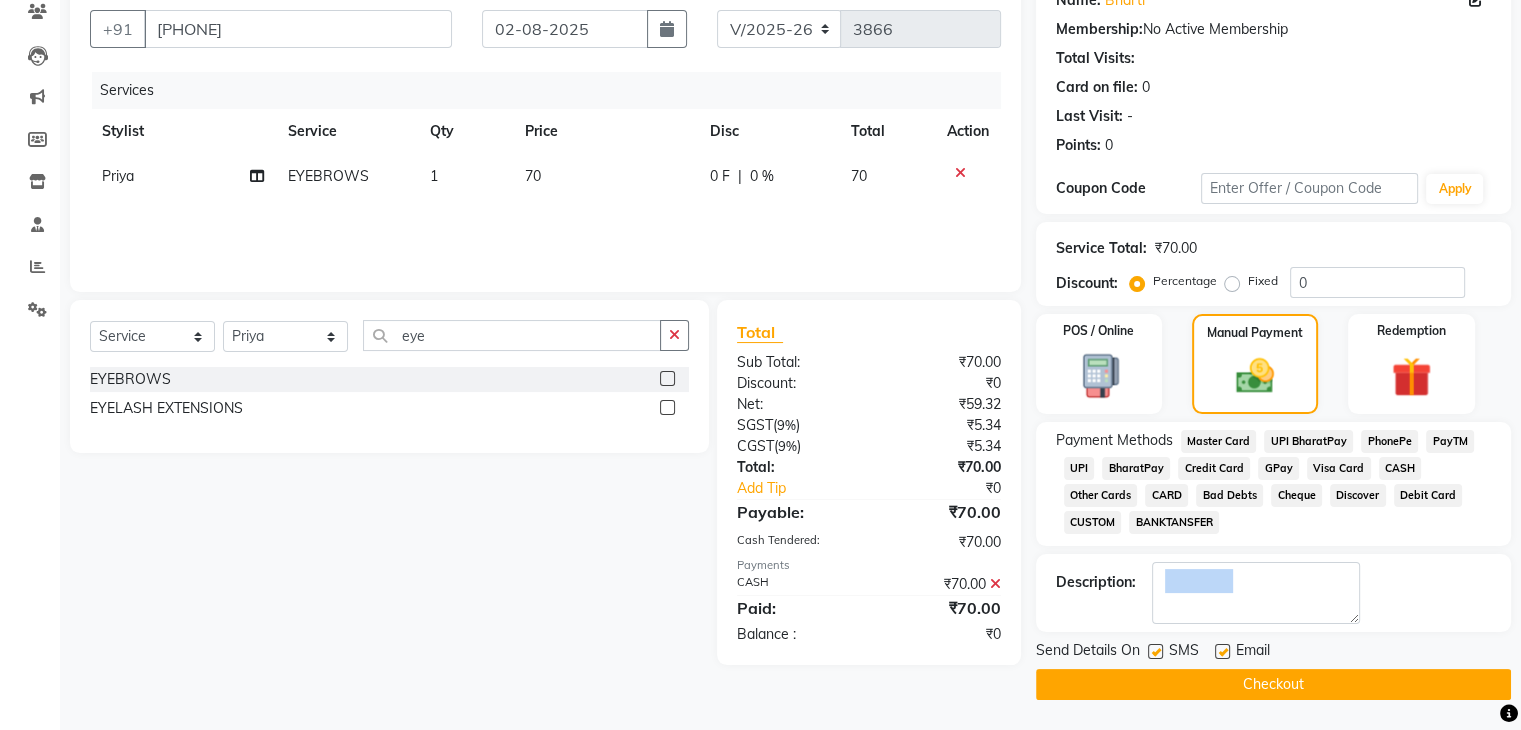 click on "Checkout" 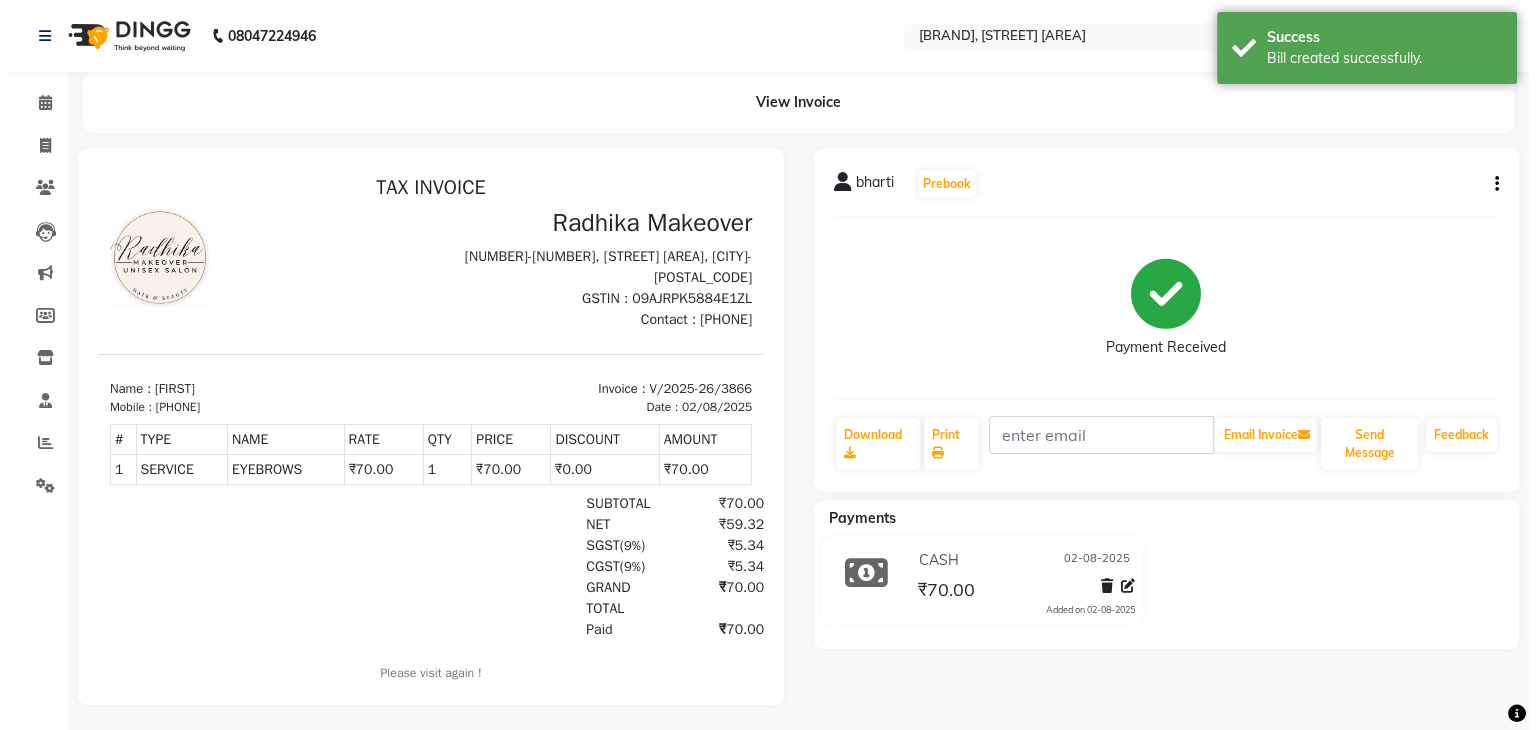 scroll, scrollTop: 0, scrollLeft: 0, axis: both 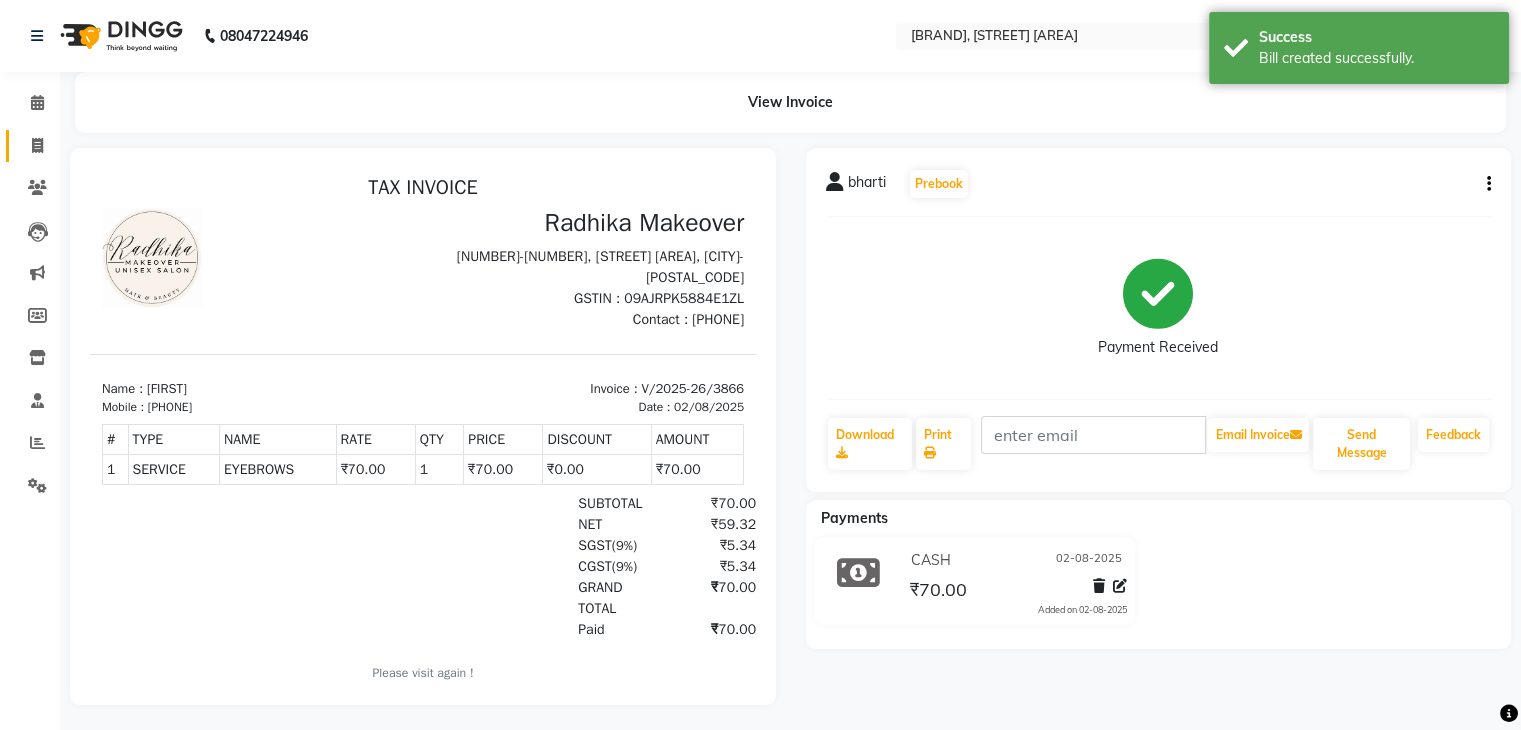 click on "Invoice" 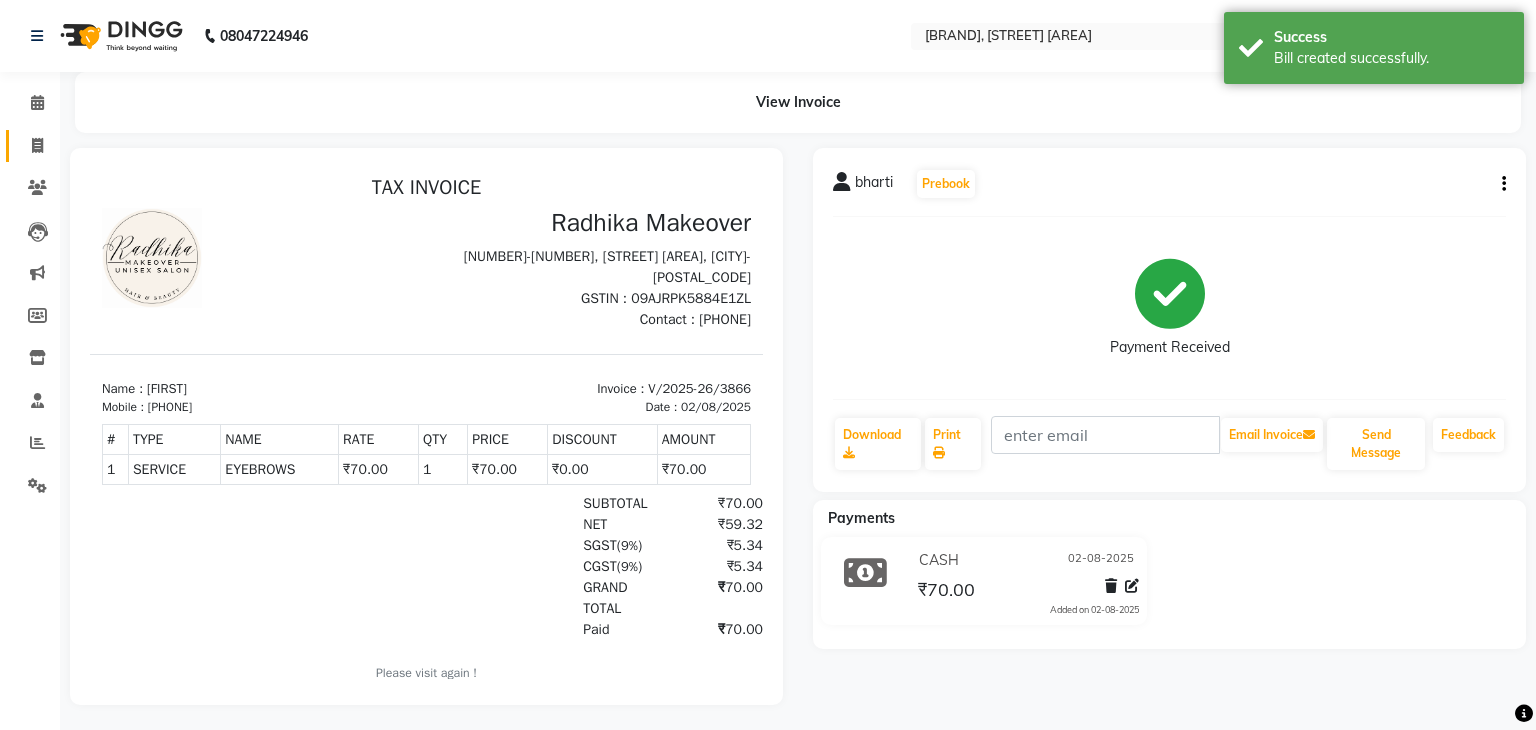 select on "6880" 